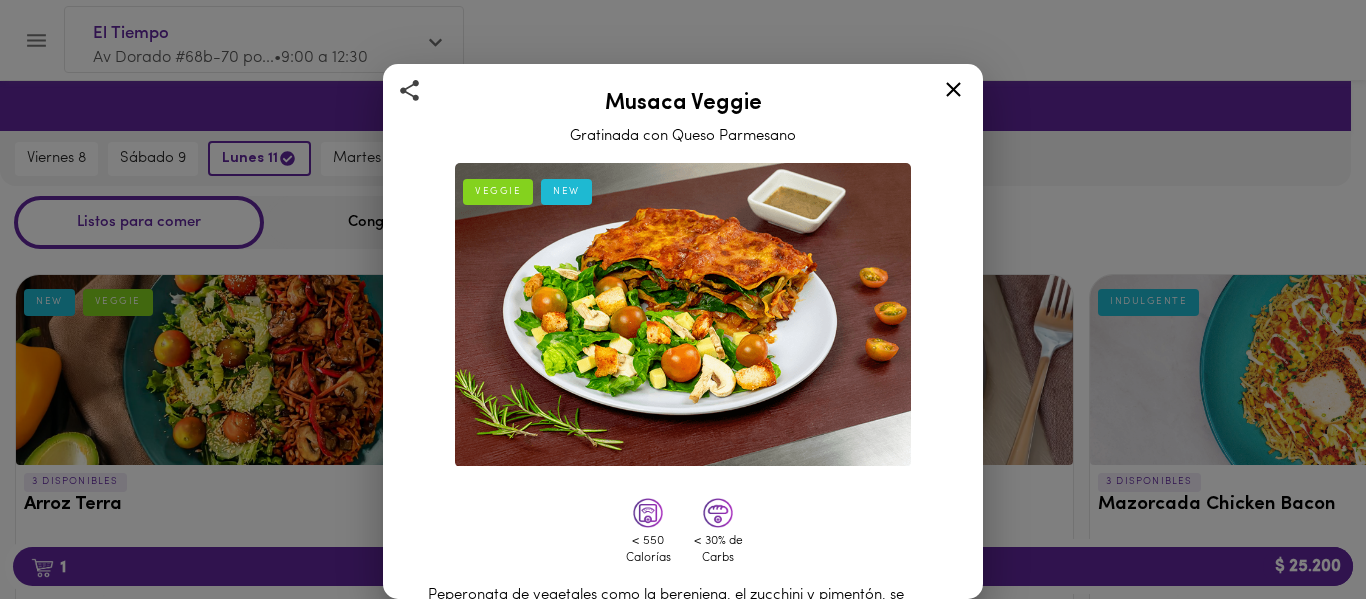 scroll, scrollTop: 991, scrollLeft: 573, axis: both 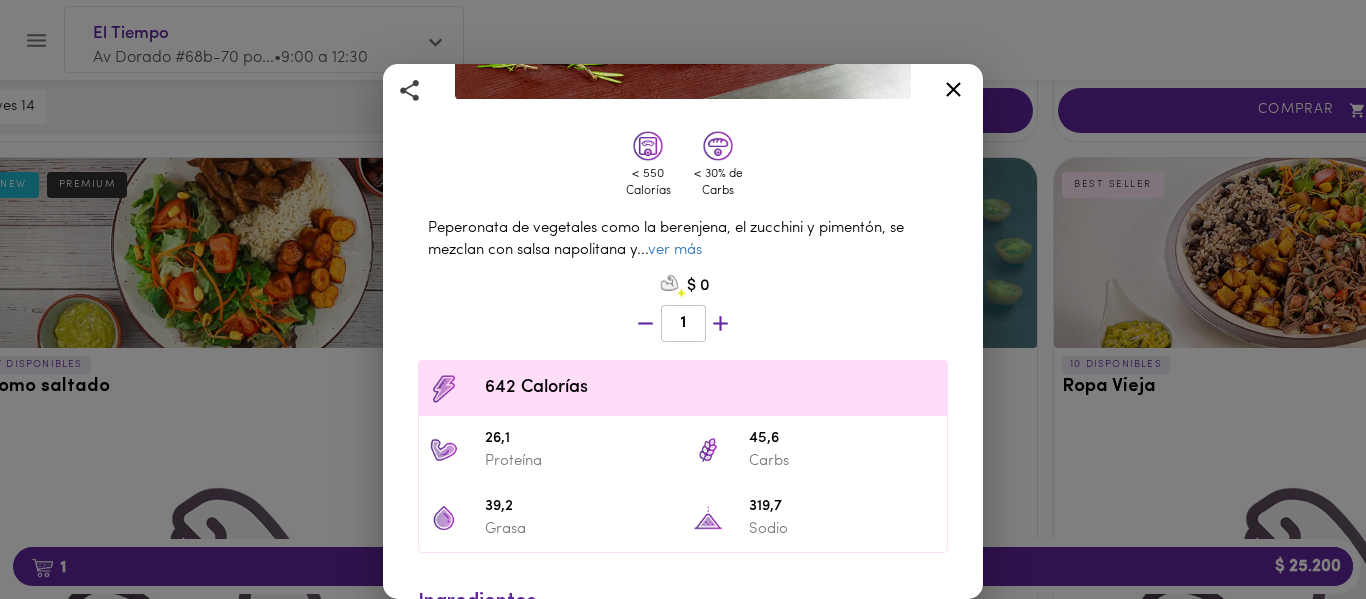 click 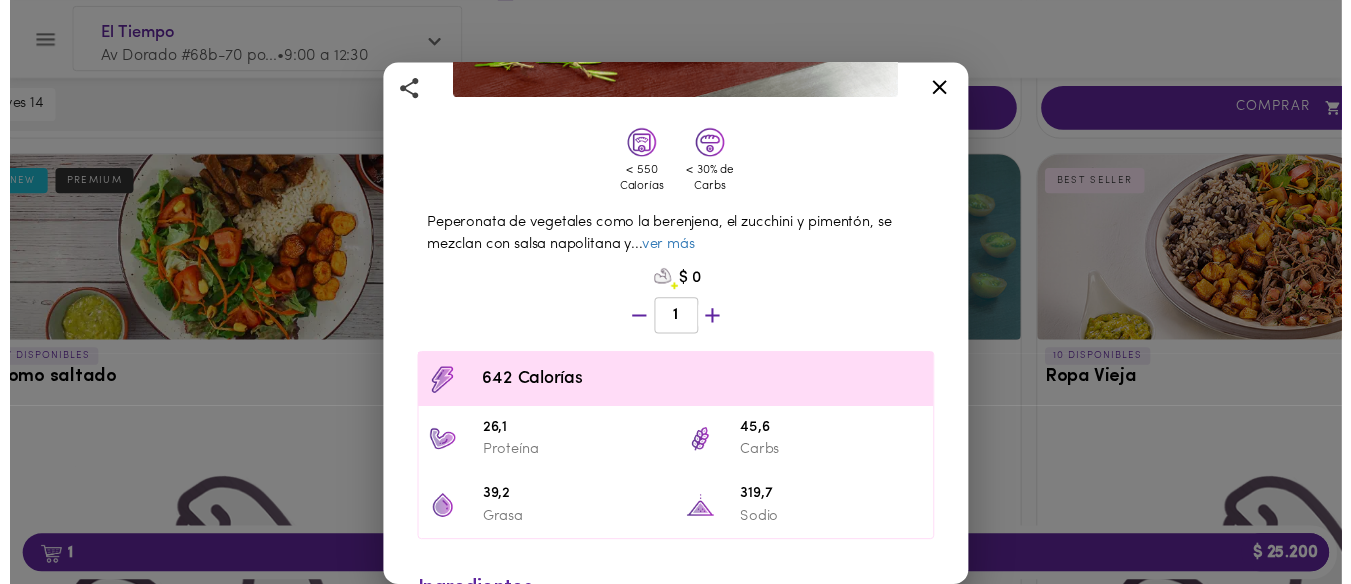 scroll, scrollTop: 0, scrollLeft: 0, axis: both 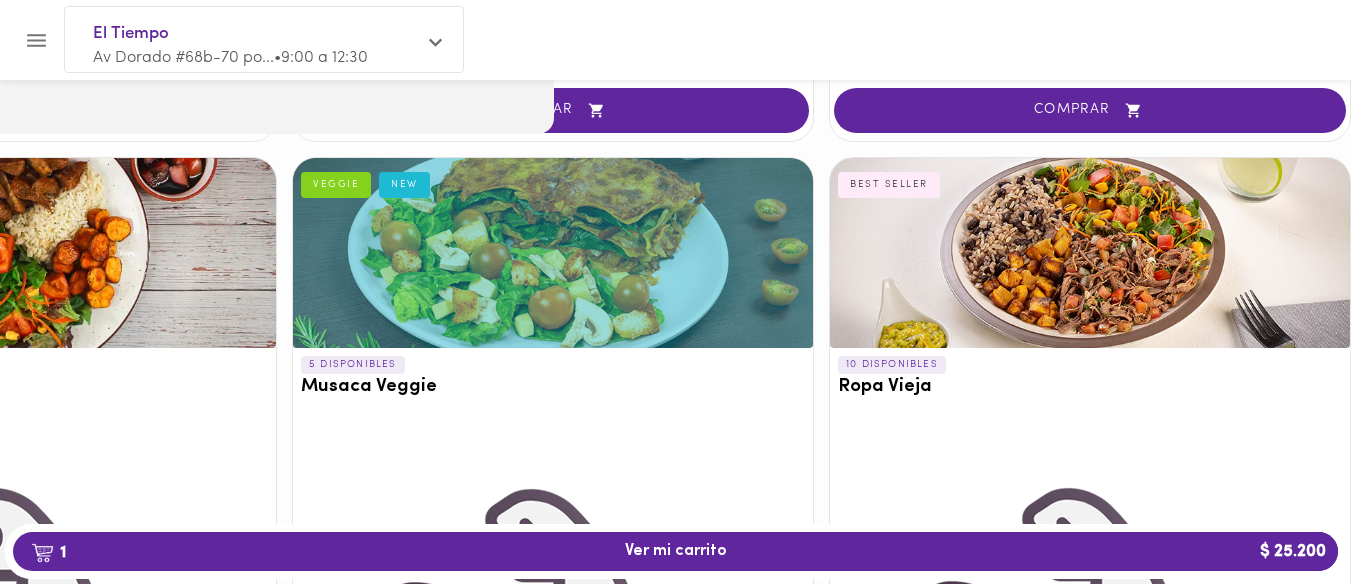 click at bounding box center (1090, 253) 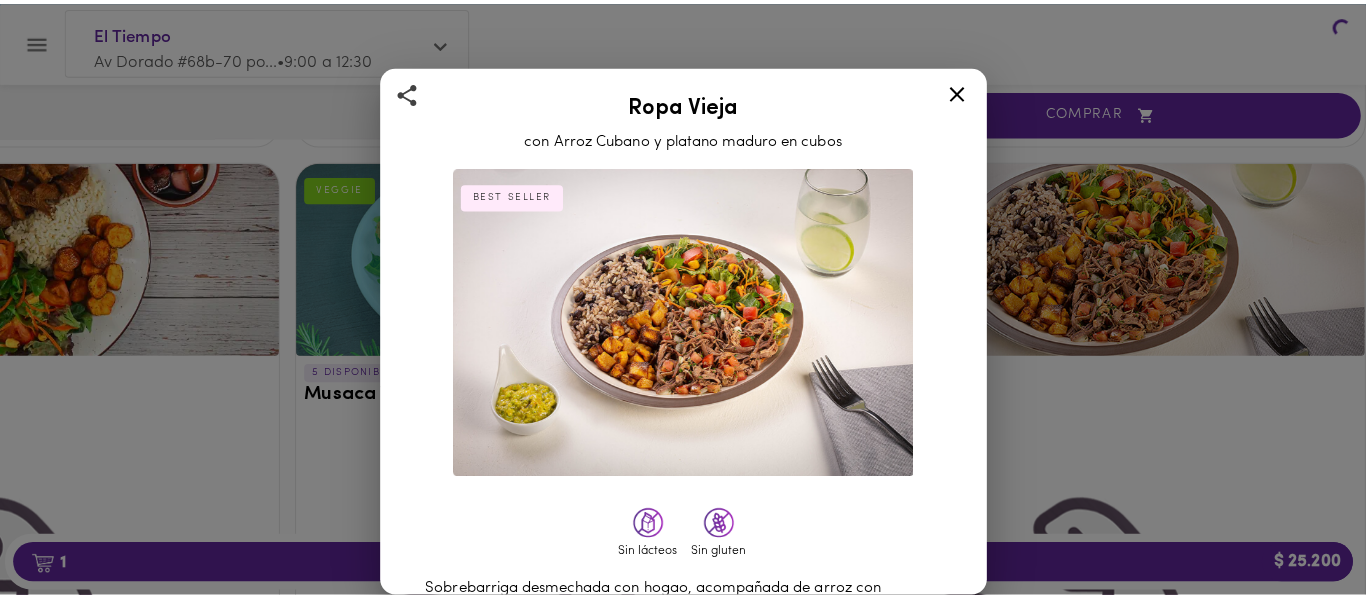 scroll, scrollTop: 991, scrollLeft: 782, axis: both 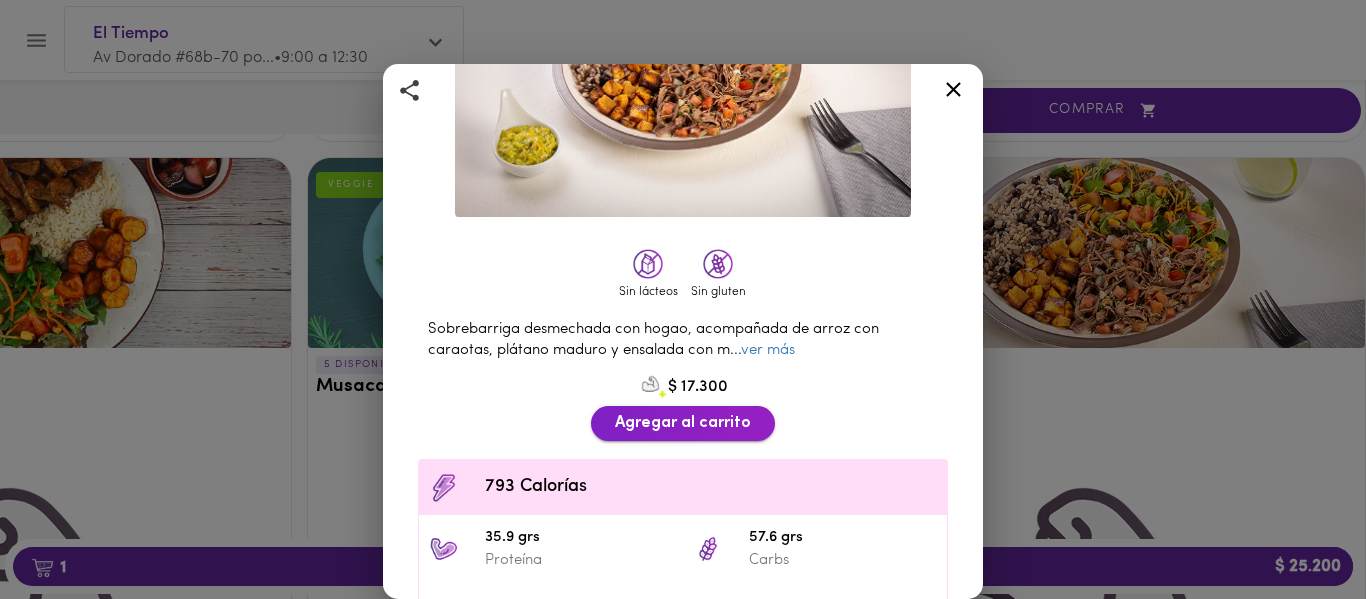 click on "Agregar al carrito" at bounding box center [683, 423] 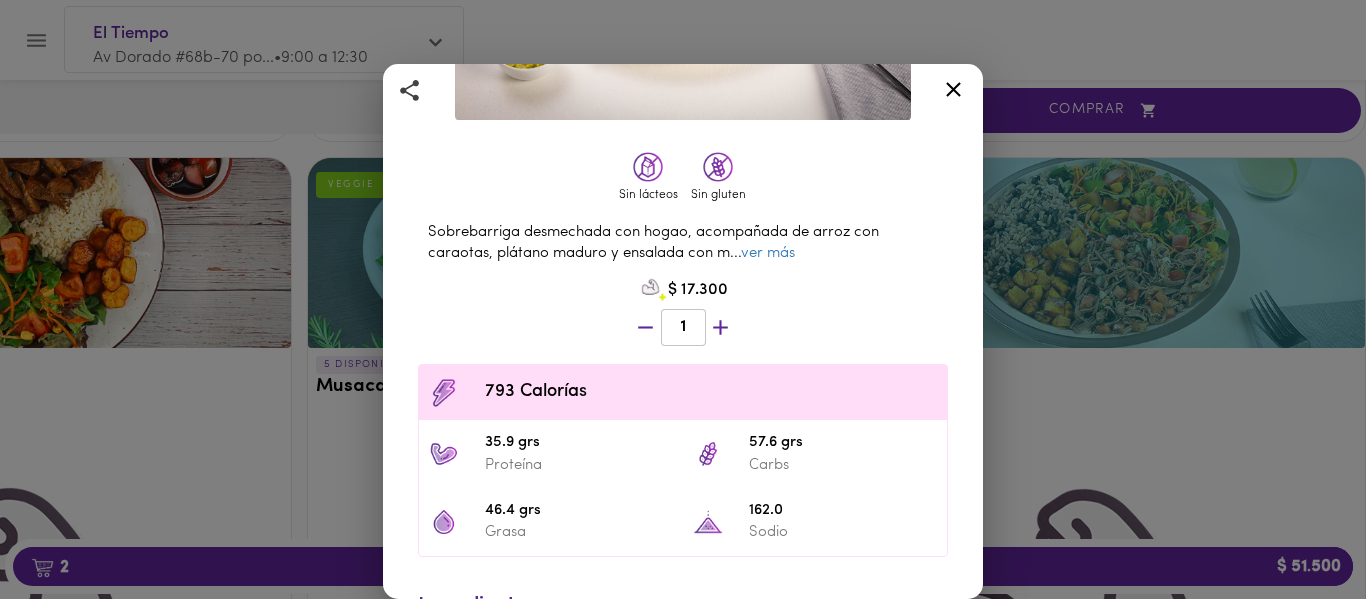 scroll, scrollTop: 433, scrollLeft: 0, axis: vertical 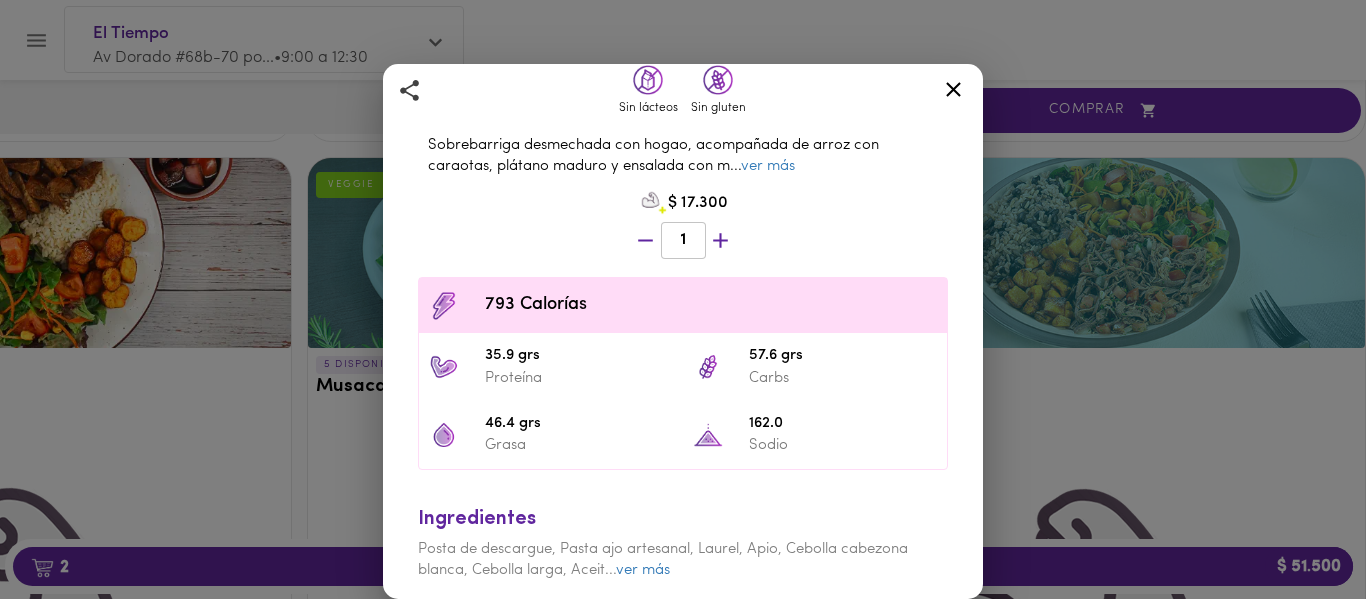 click 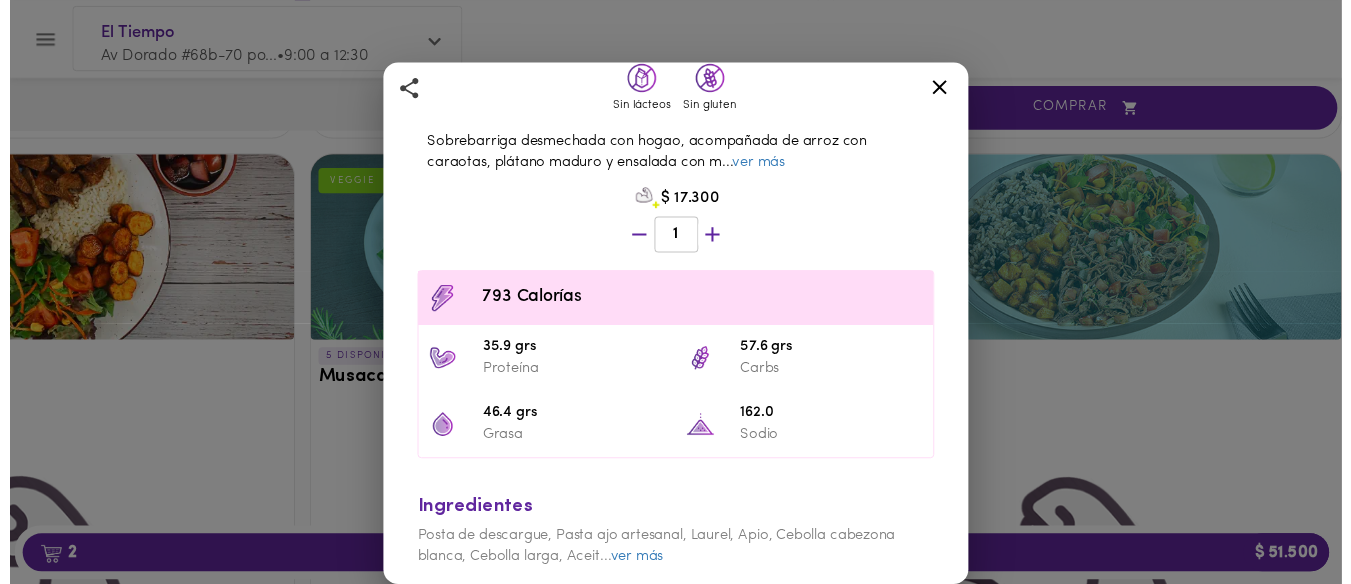 scroll, scrollTop: 0, scrollLeft: 0, axis: both 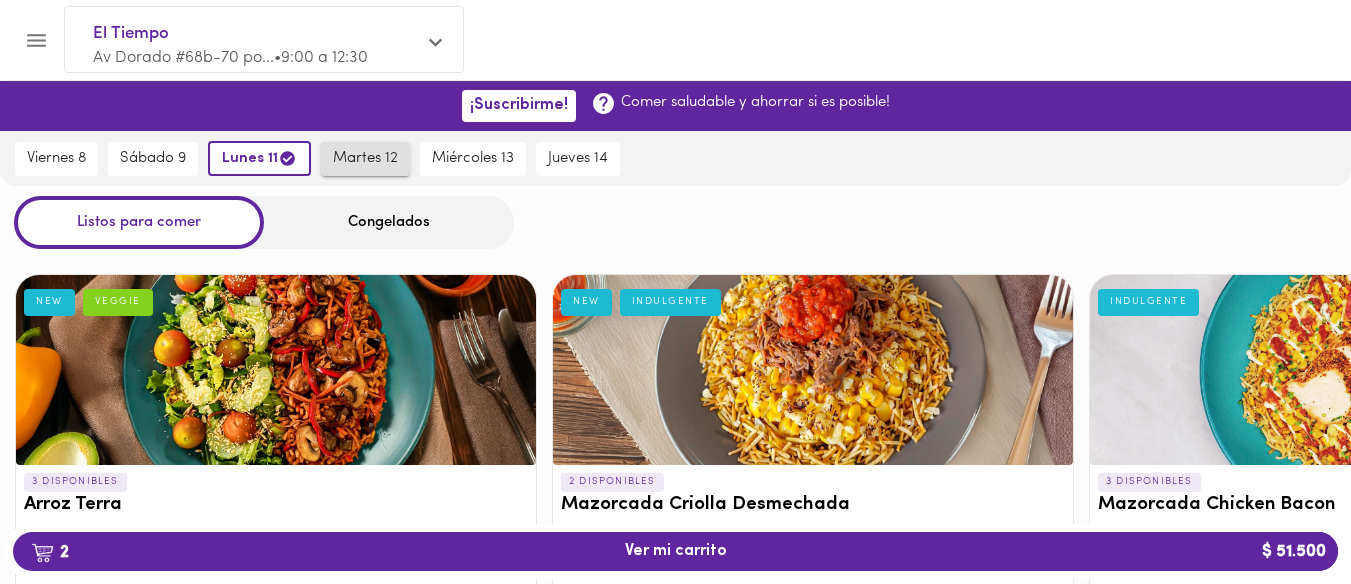 click on "martes 12" at bounding box center [365, 159] 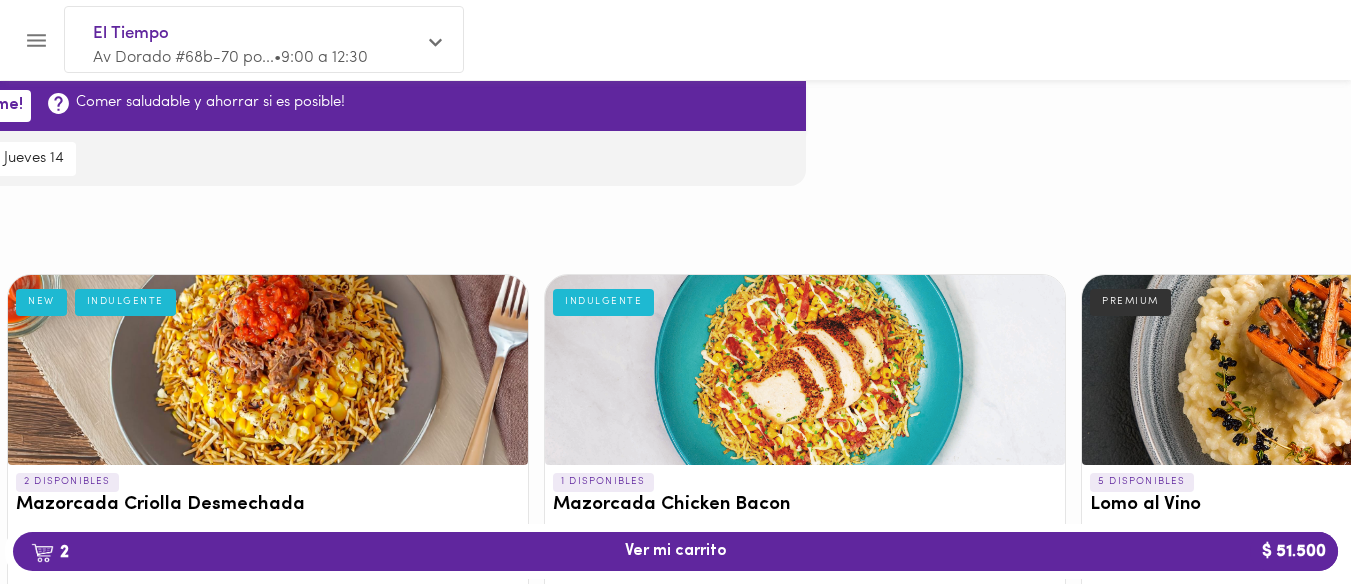 scroll, scrollTop: 0, scrollLeft: 797, axis: horizontal 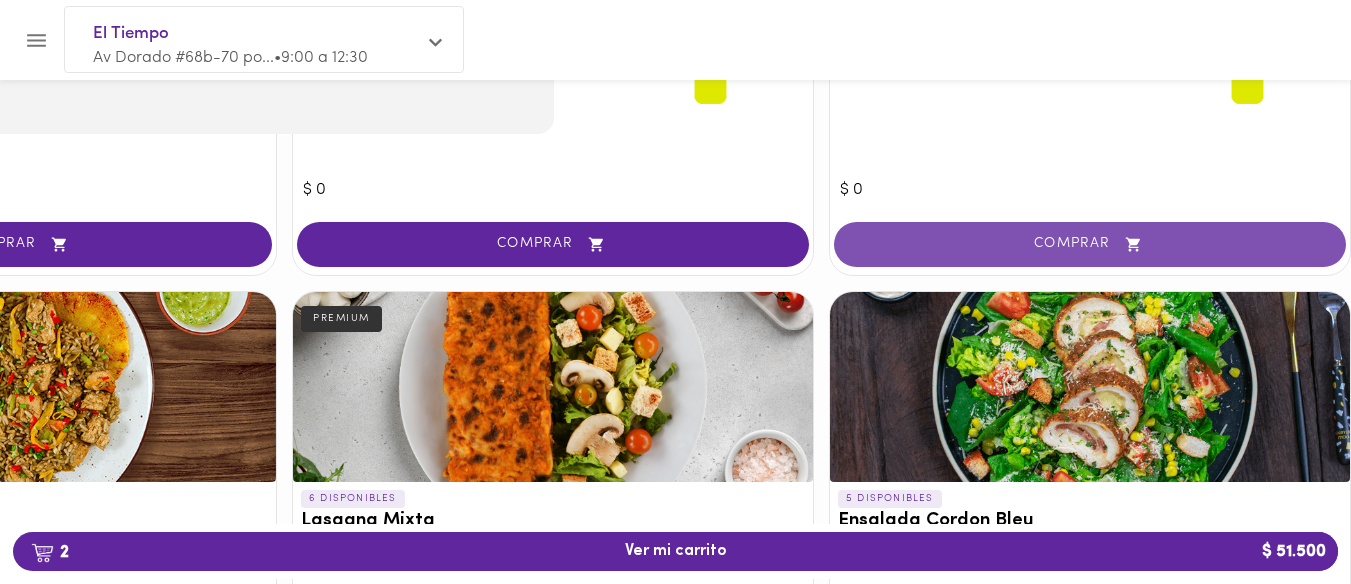 click on "COMPRAR" at bounding box center (1090, 244) 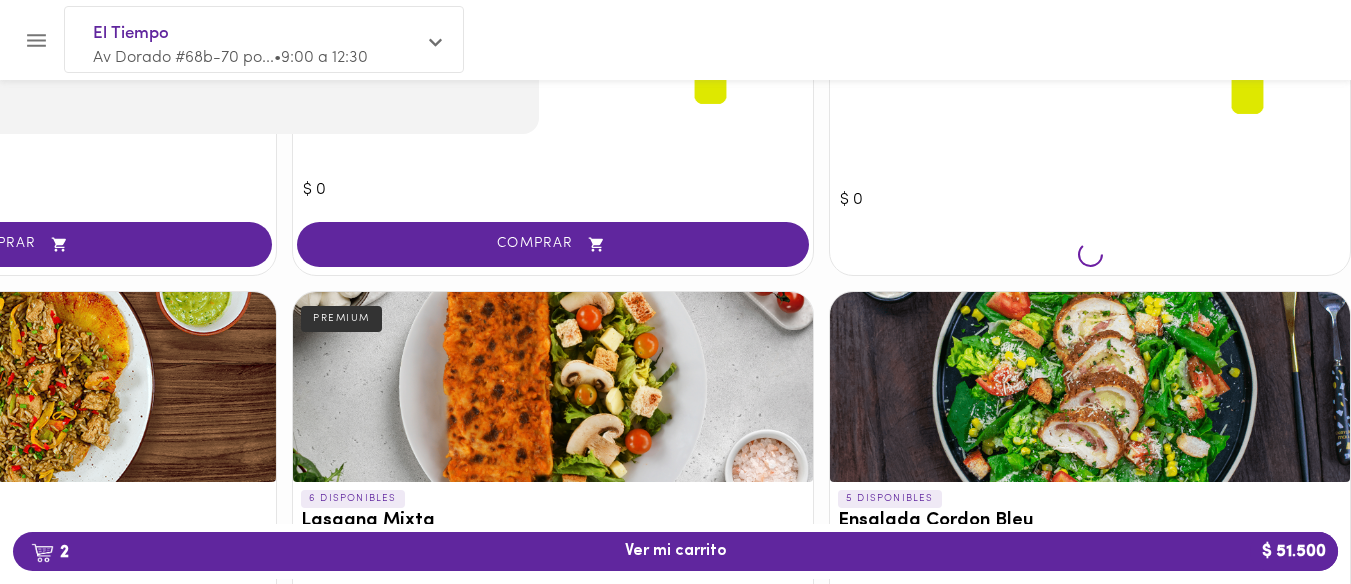 scroll, scrollTop: 2603, scrollLeft: 782, axis: both 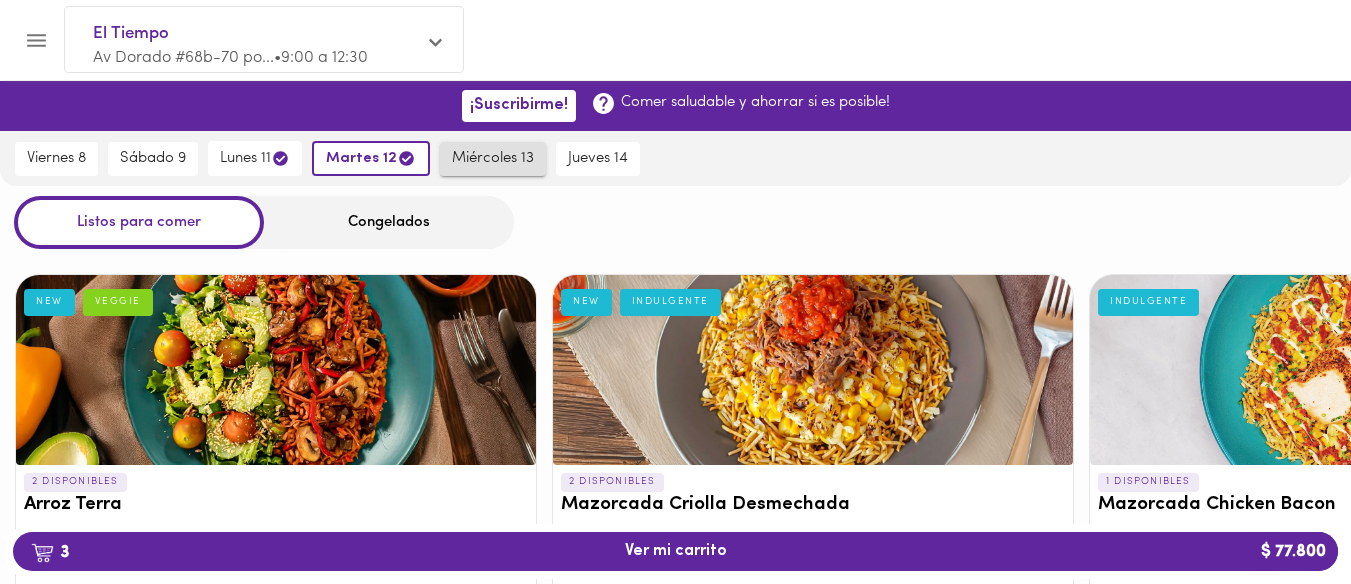click on "miércoles 13" at bounding box center (493, 159) 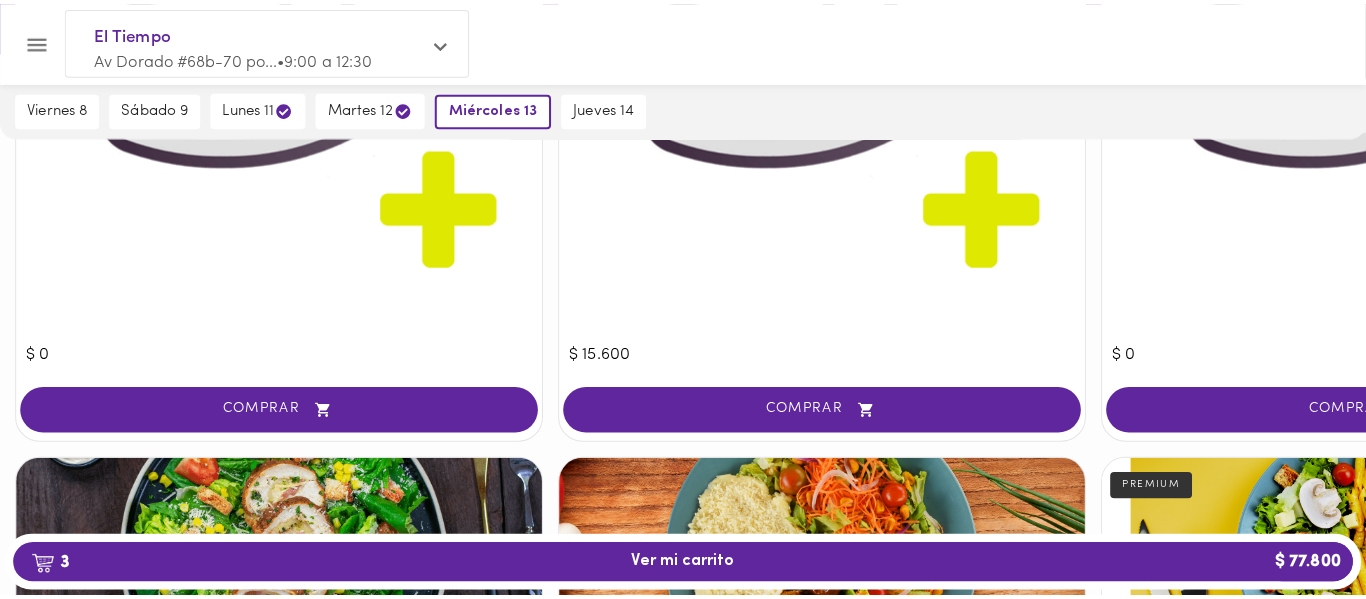scroll, scrollTop: 3330, scrollLeft: 0, axis: vertical 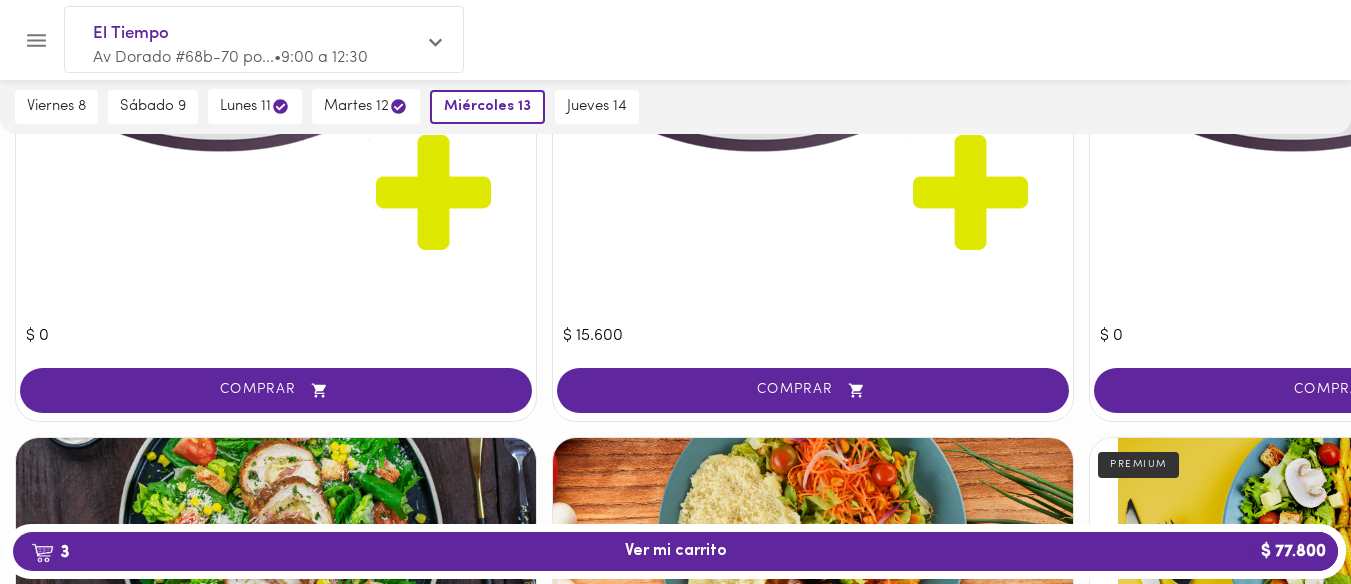 click on "COMPRAR" at bounding box center [813, 390] 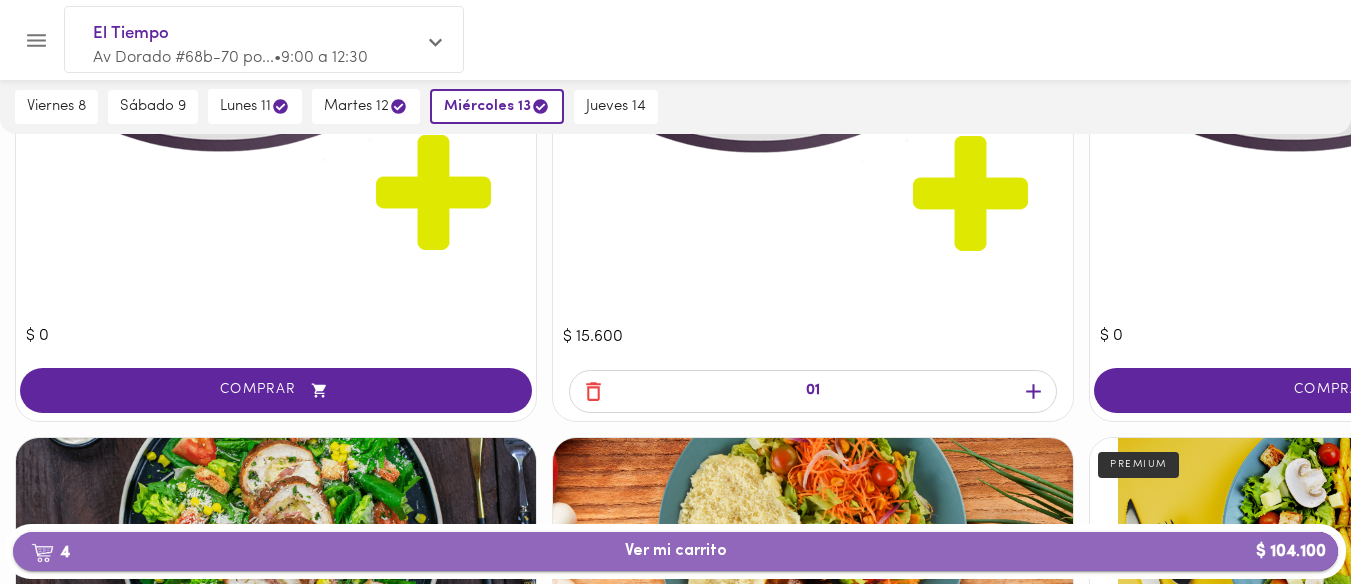 click on "4 Ver mi carrito $ 104.100" at bounding box center (675, 551) 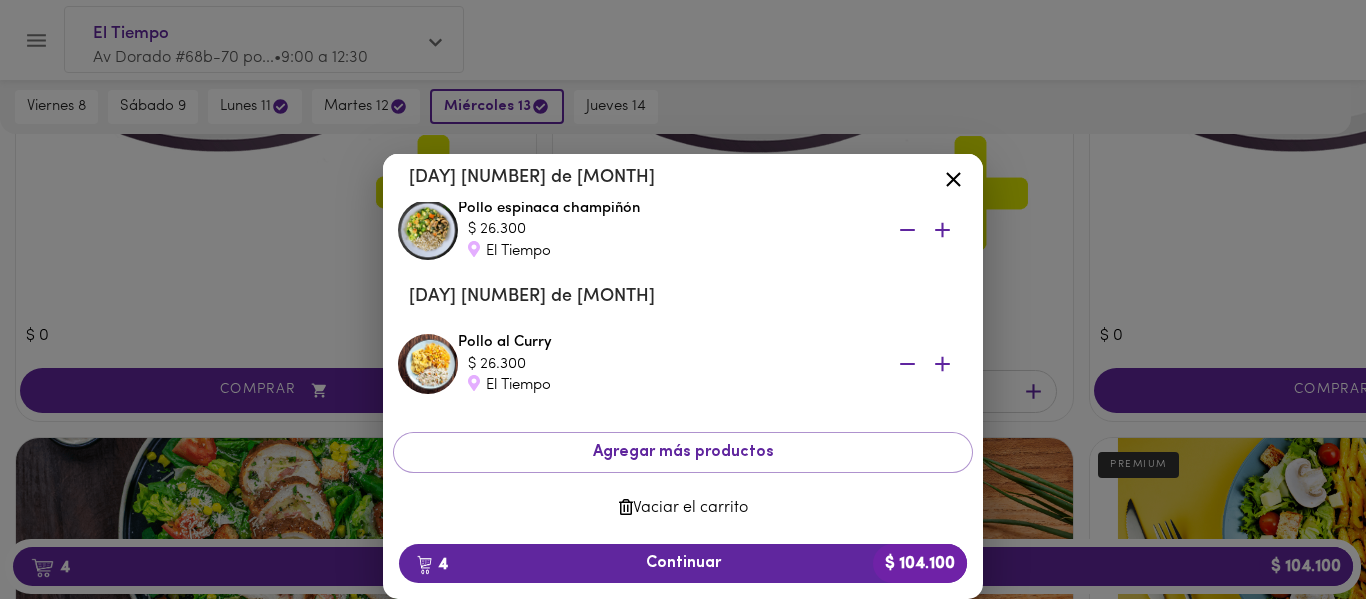 scroll, scrollTop: 315, scrollLeft: 0, axis: vertical 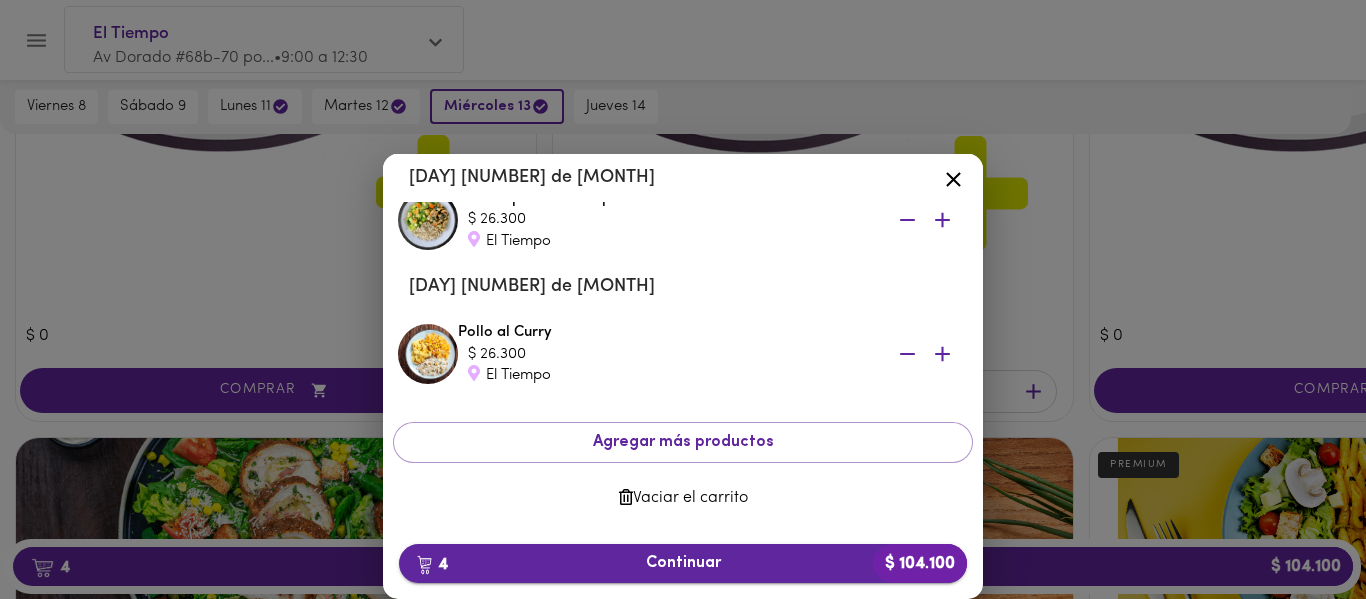 click on "4 Continuar $ 104.100" at bounding box center [683, 563] 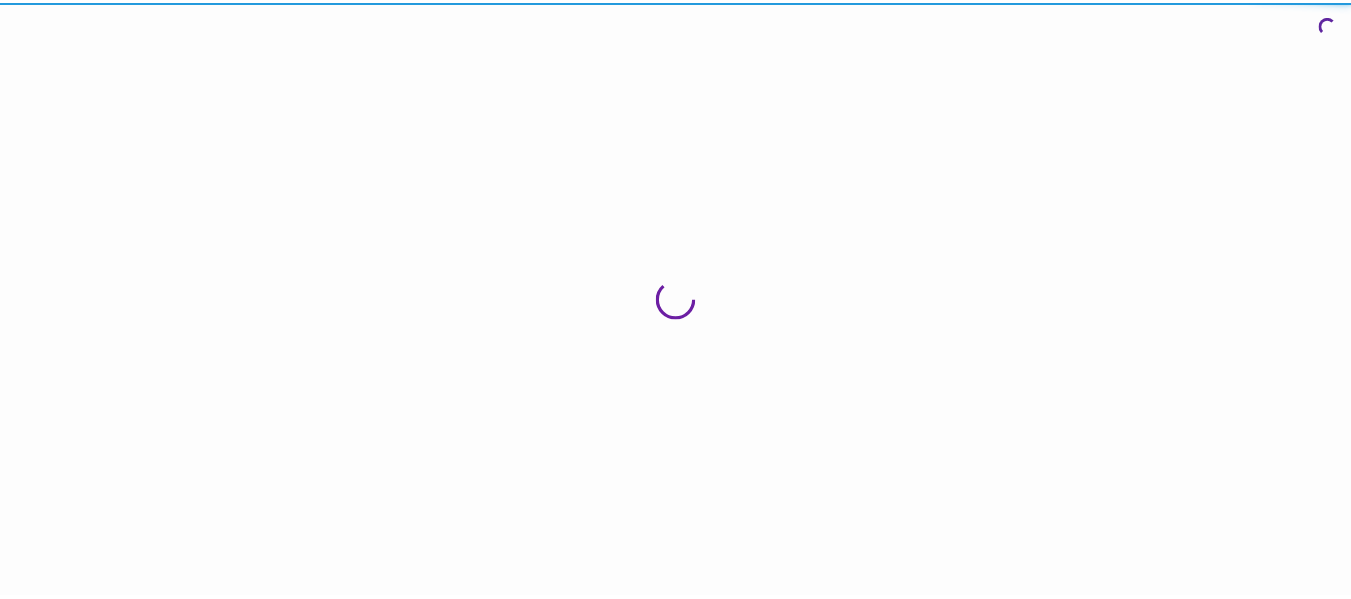 scroll, scrollTop: 0, scrollLeft: 0, axis: both 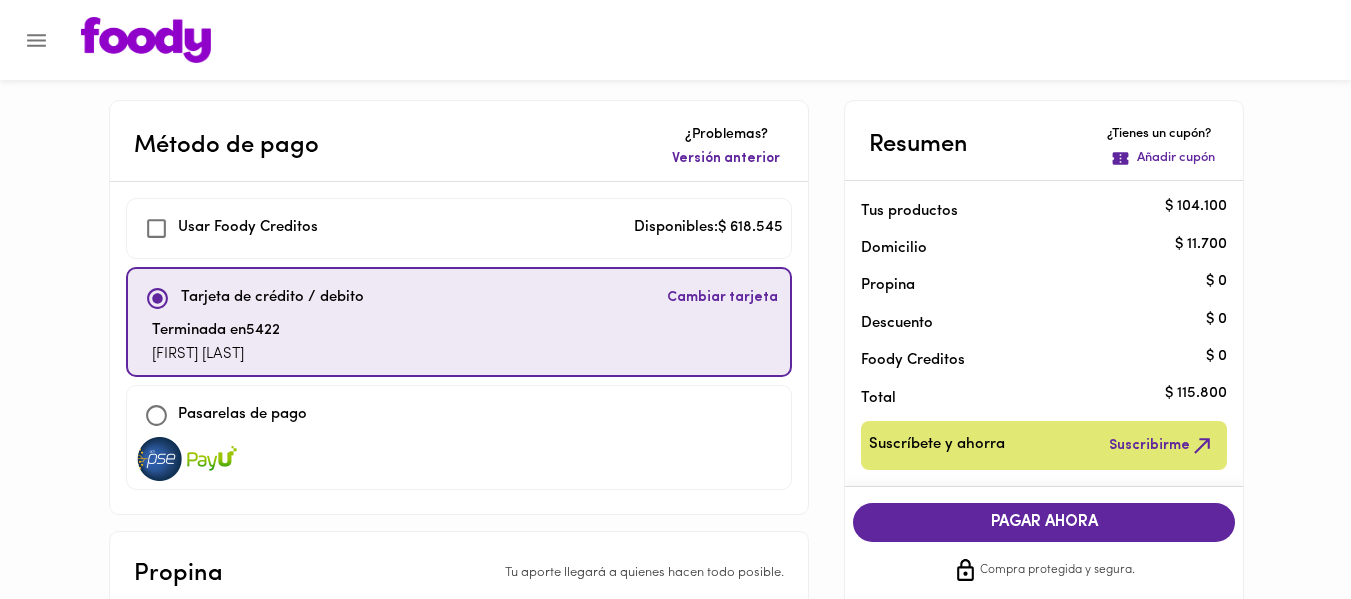 checkbox on "true" 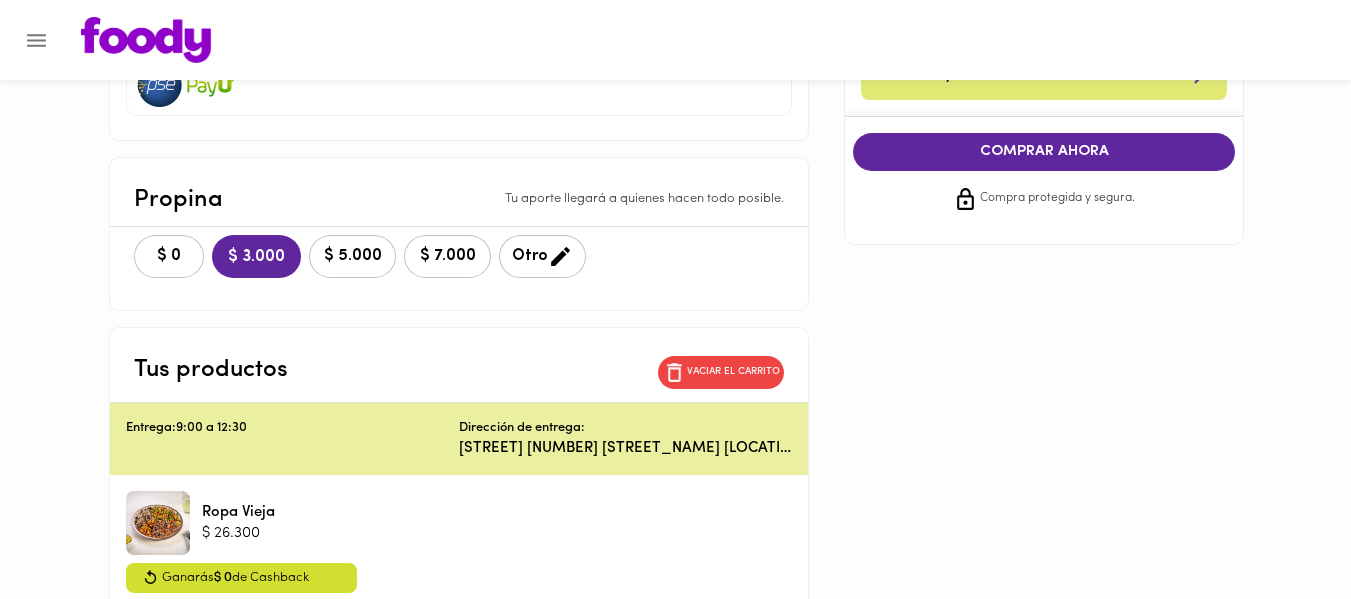 scroll, scrollTop: 391, scrollLeft: 0, axis: vertical 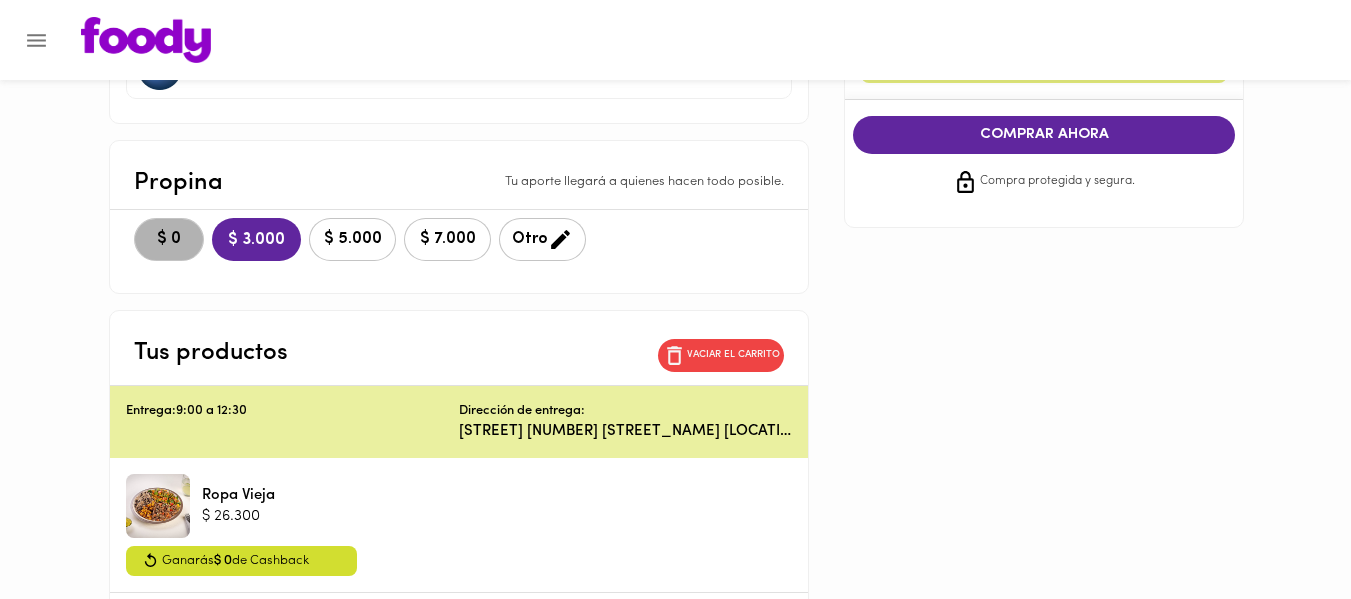 click on "$ 0" at bounding box center (169, 239) 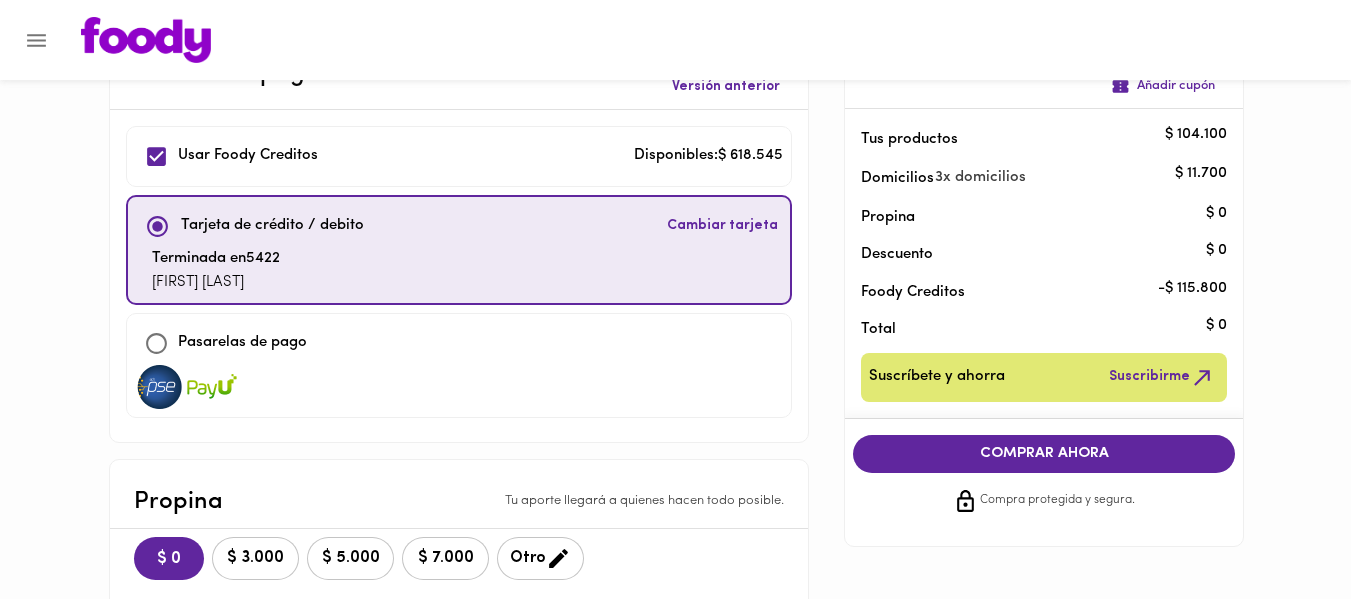 scroll, scrollTop: 66, scrollLeft: 0, axis: vertical 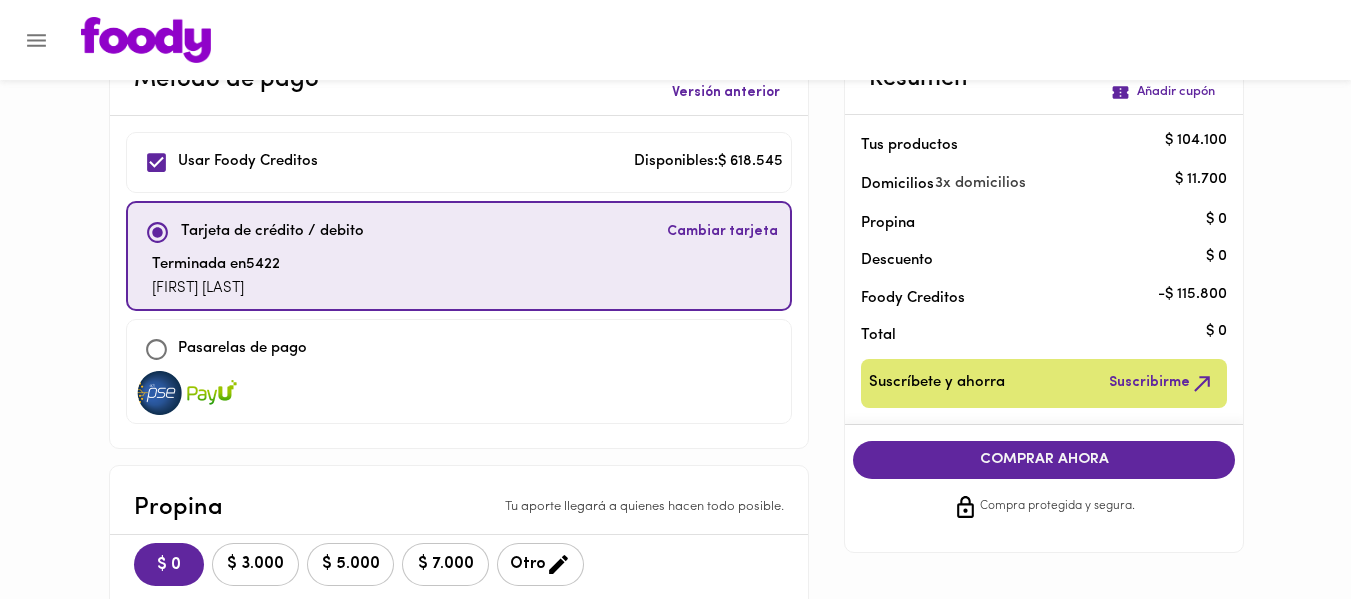click on "COMPRAR AHORA" at bounding box center (1044, 460) 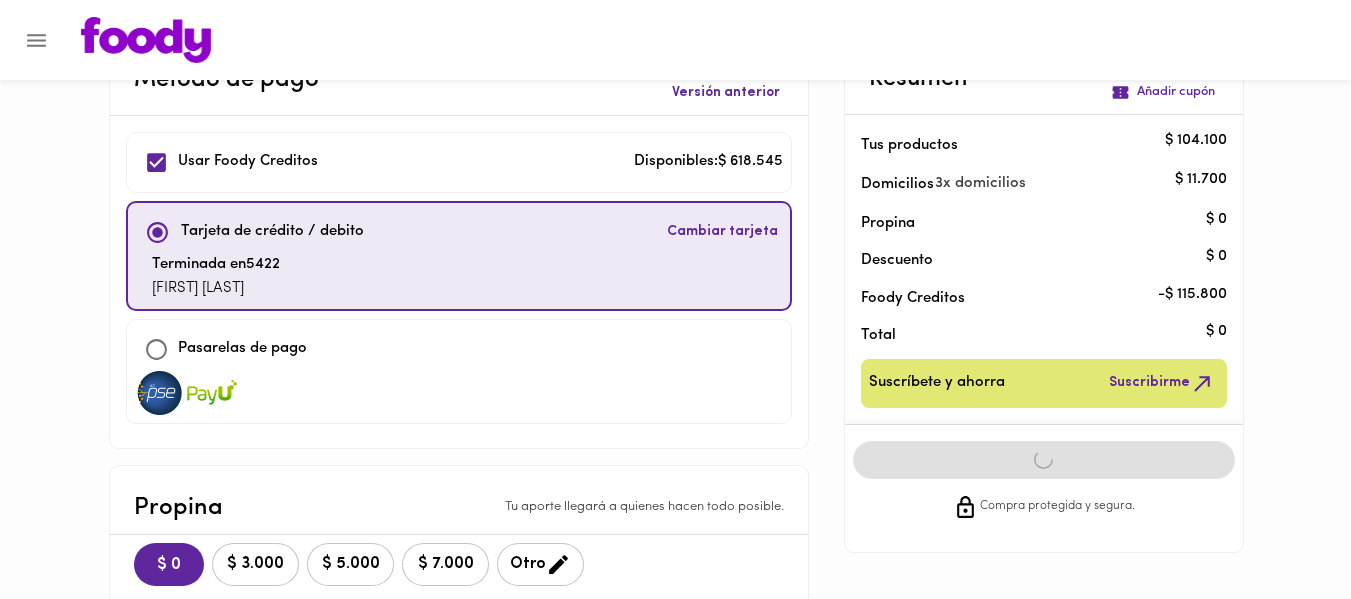 scroll, scrollTop: 0, scrollLeft: 0, axis: both 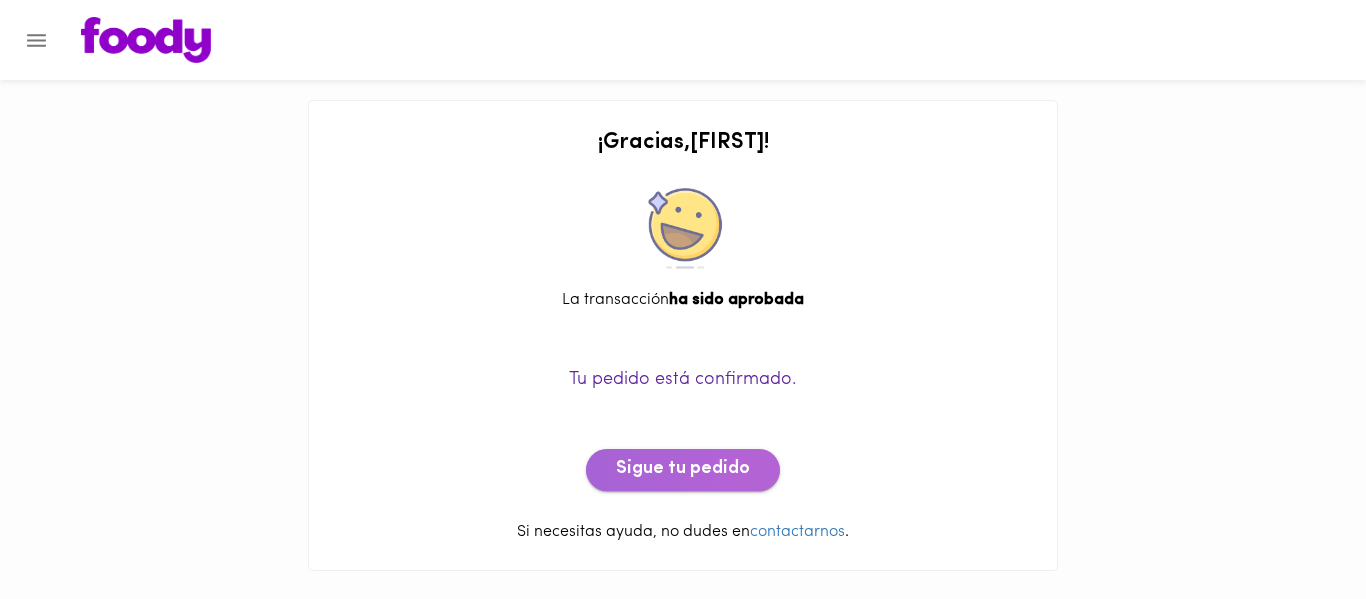 click on "Sigue tu pedido" at bounding box center (683, 470) 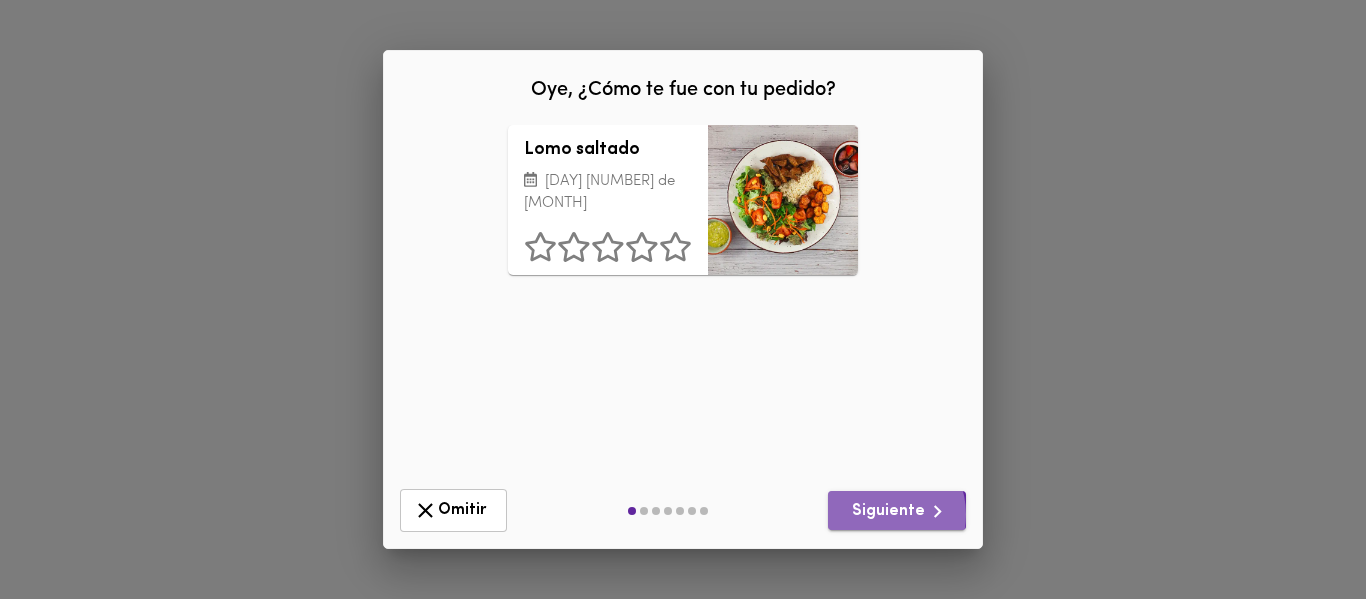 click on "Siguiente" at bounding box center [897, 511] 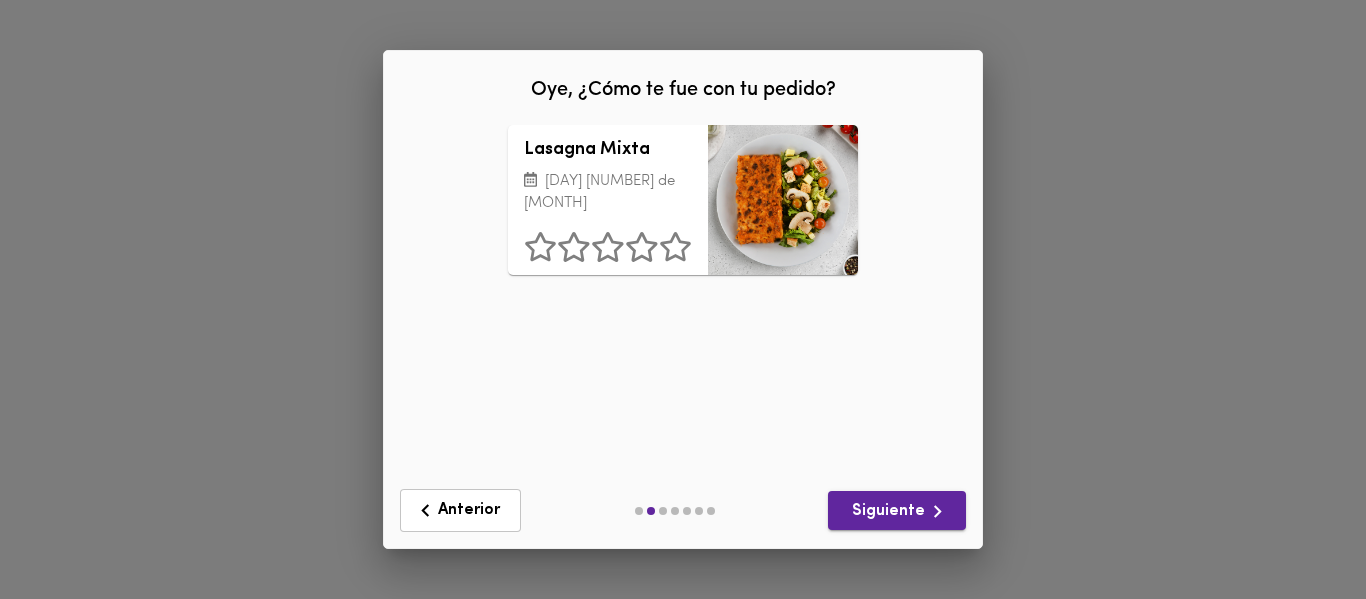 click on "Siguiente" at bounding box center (897, 511) 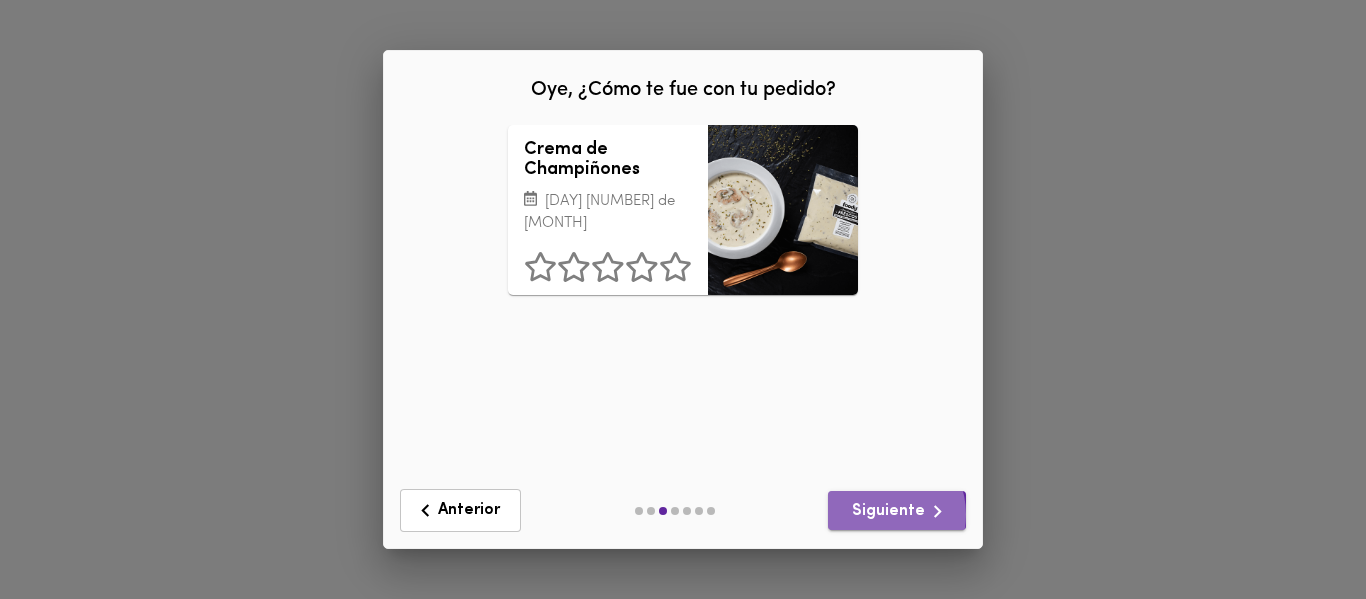click on "Siguiente" at bounding box center (897, 511) 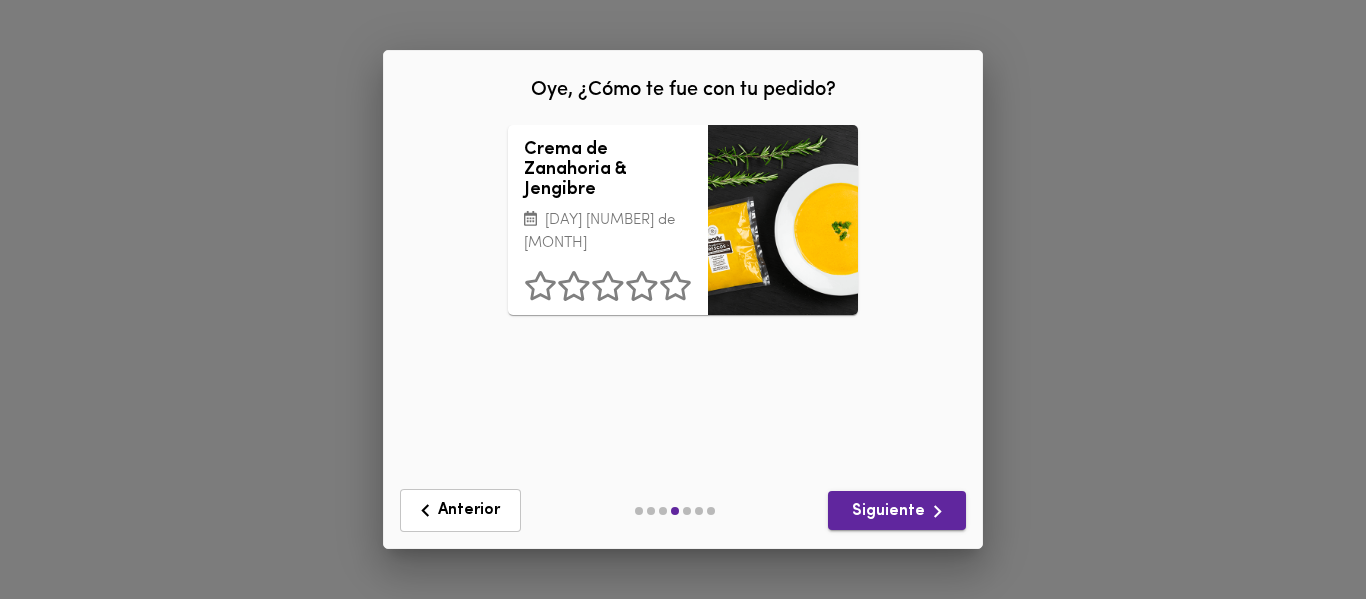 click on "Siguiente" at bounding box center (897, 511) 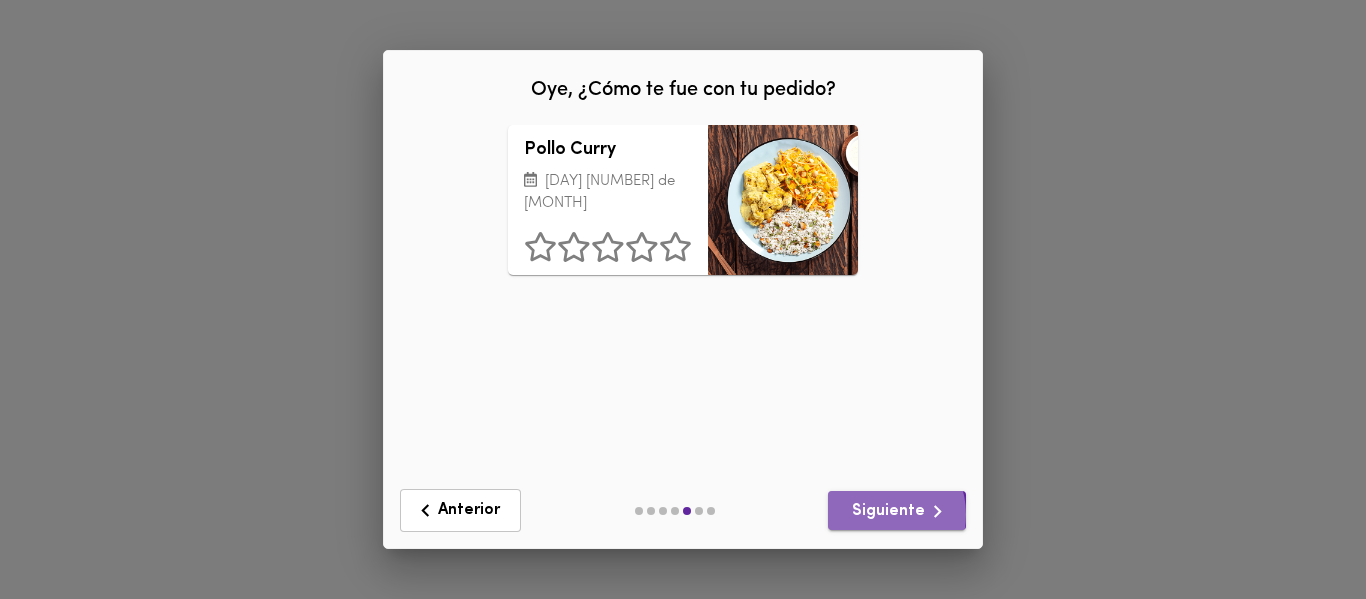 click on "Siguiente" at bounding box center (897, 511) 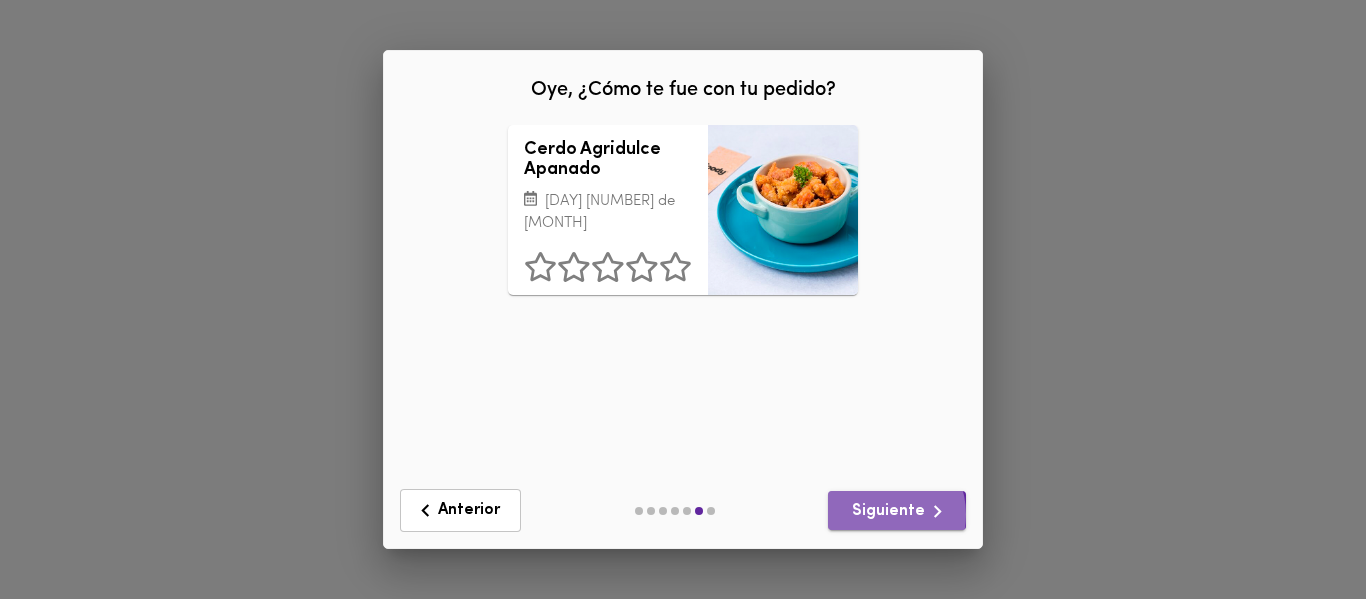 click on "Siguiente" at bounding box center [897, 511] 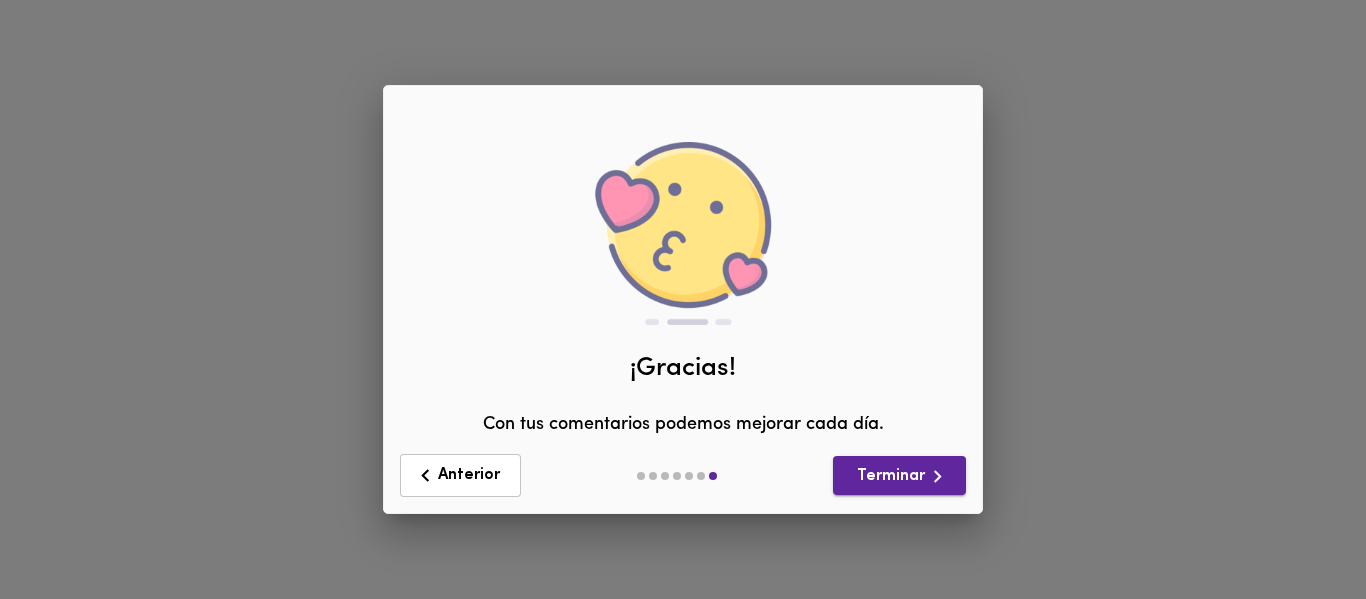 click on "Terminar" at bounding box center (899, 476) 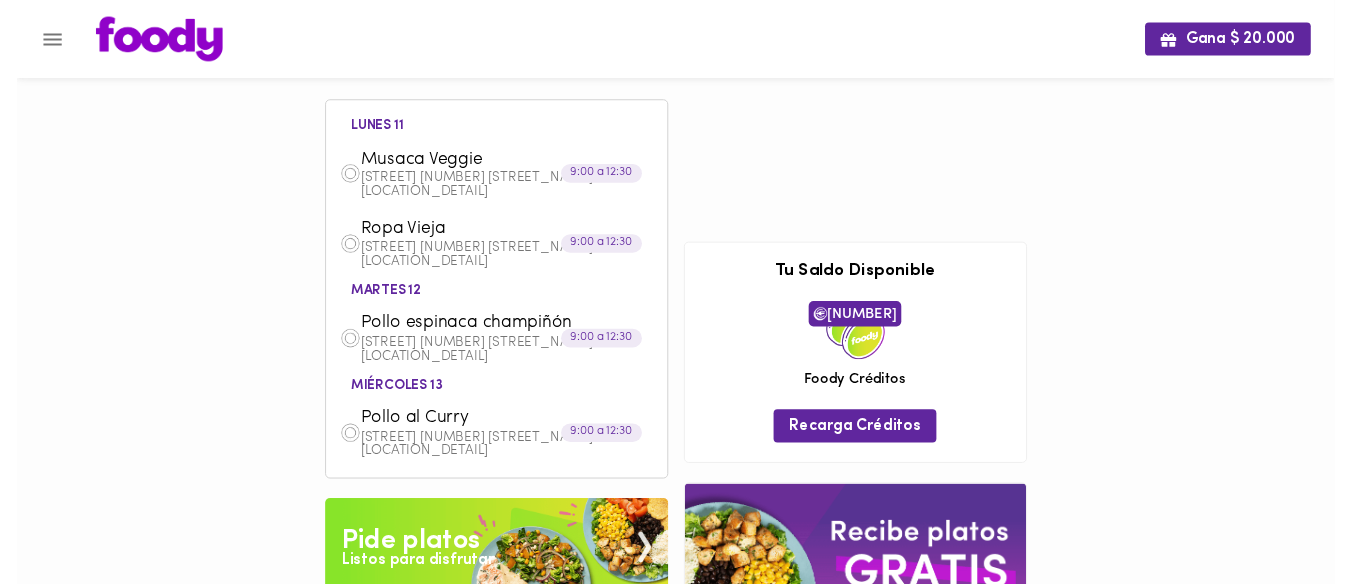scroll, scrollTop: 0, scrollLeft: 0, axis: both 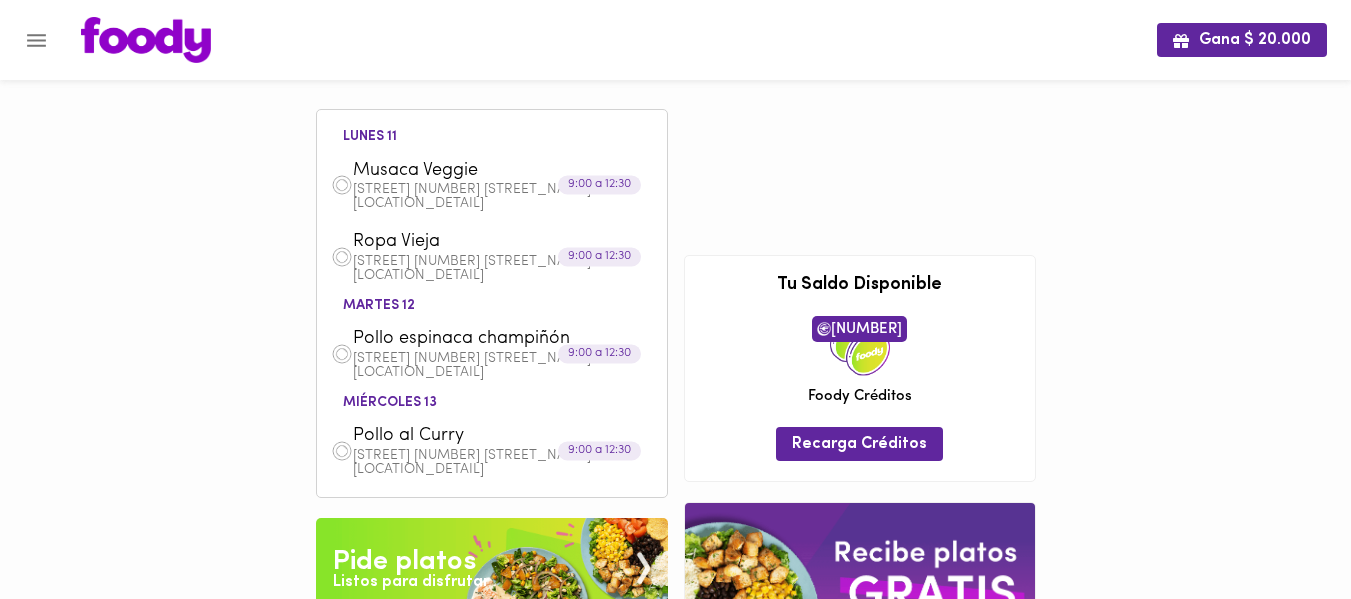 drag, startPoint x: 30, startPoint y: 36, endPoint x: 40, endPoint y: 39, distance: 10.440307 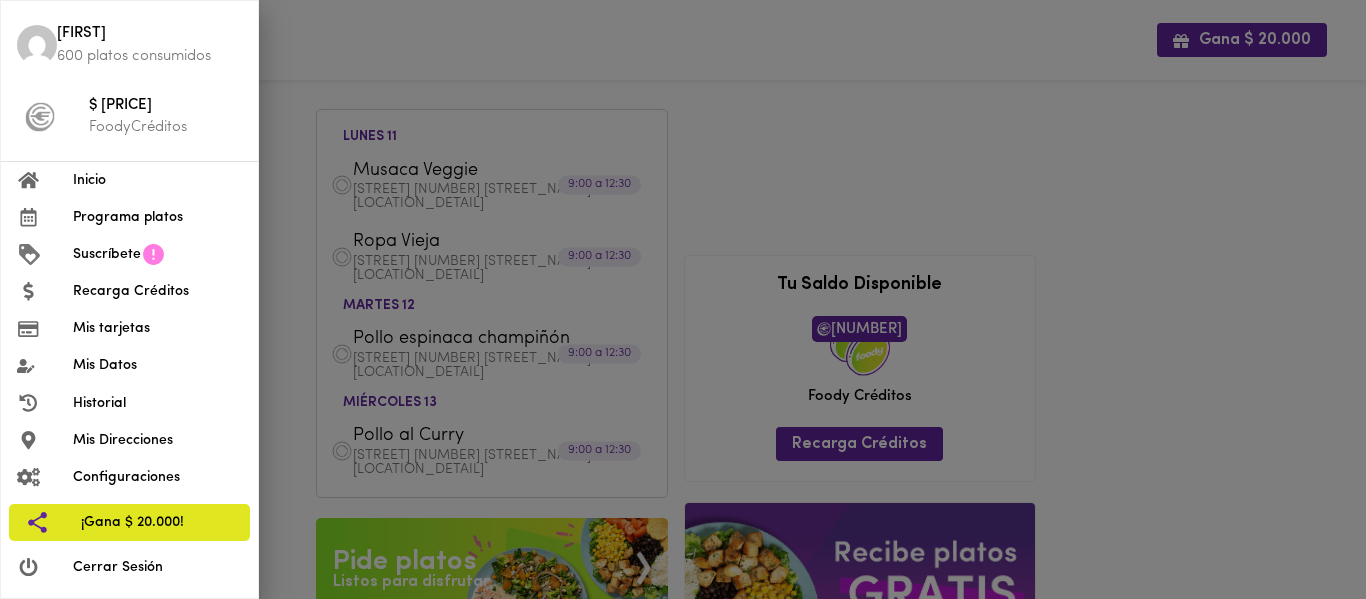 click on "Programa platos" at bounding box center [157, 217] 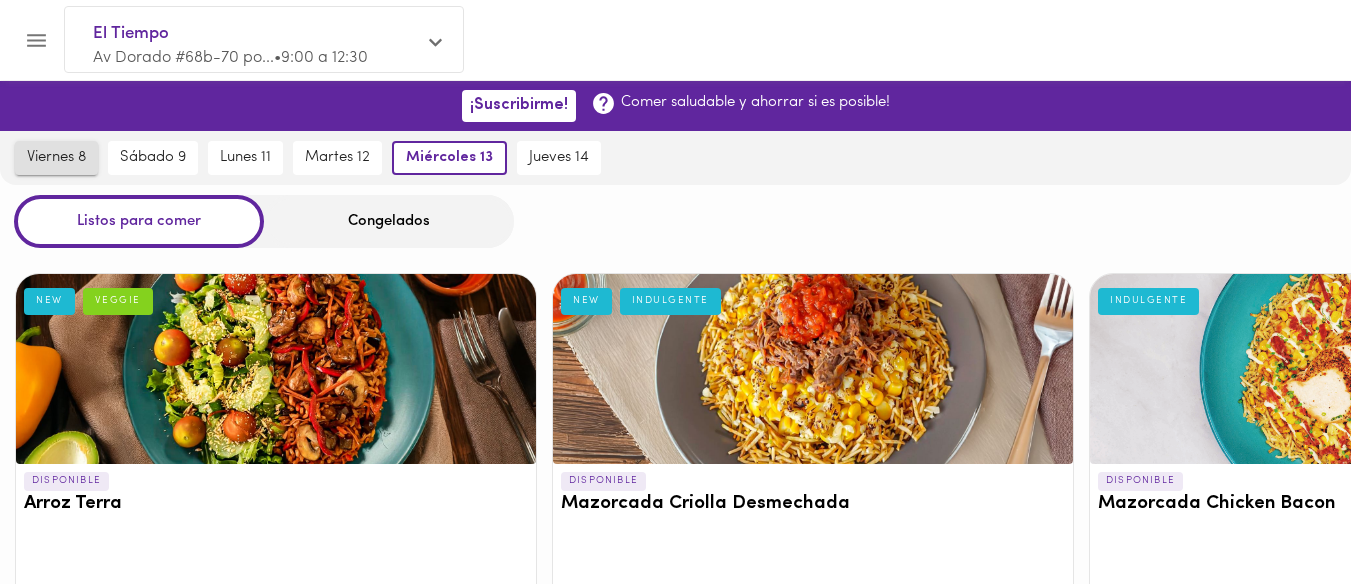 click on "viernes 8" at bounding box center (56, 158) 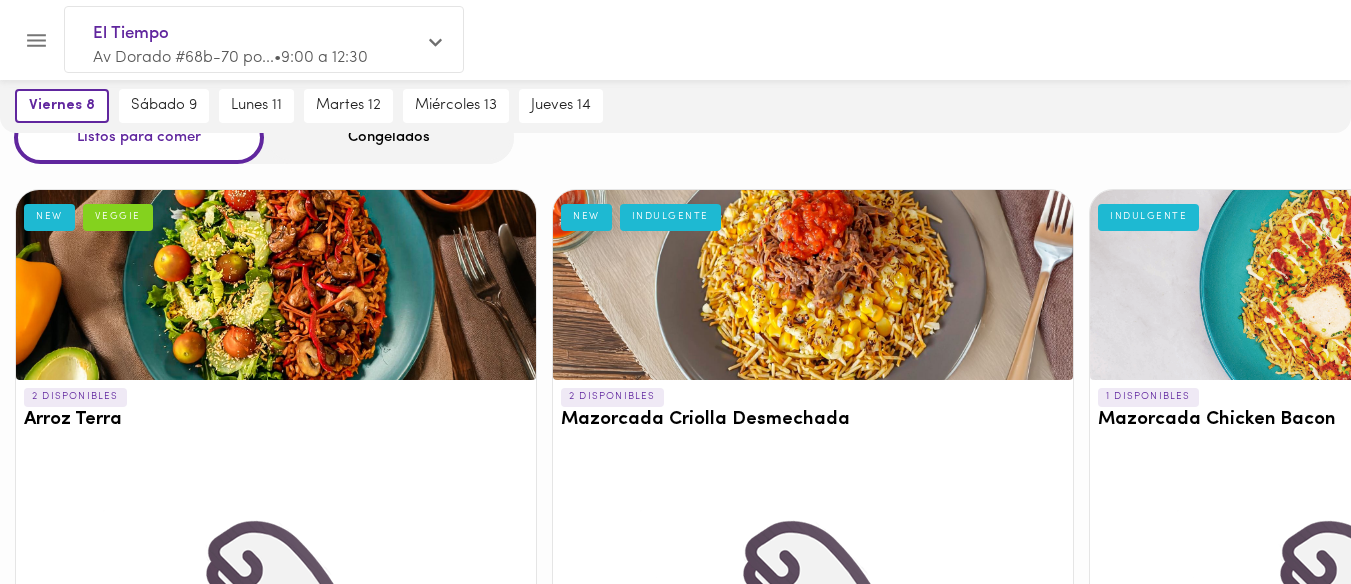 scroll, scrollTop: 0, scrollLeft: 0, axis: both 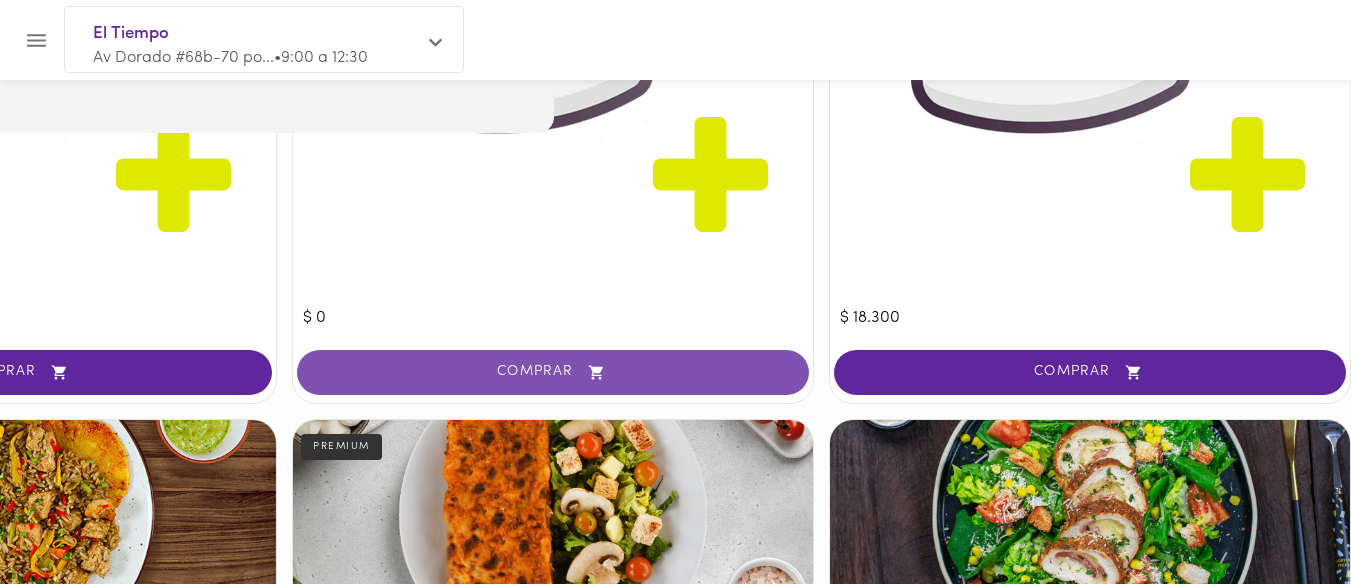 click on "COMPRAR" at bounding box center (553, 372) 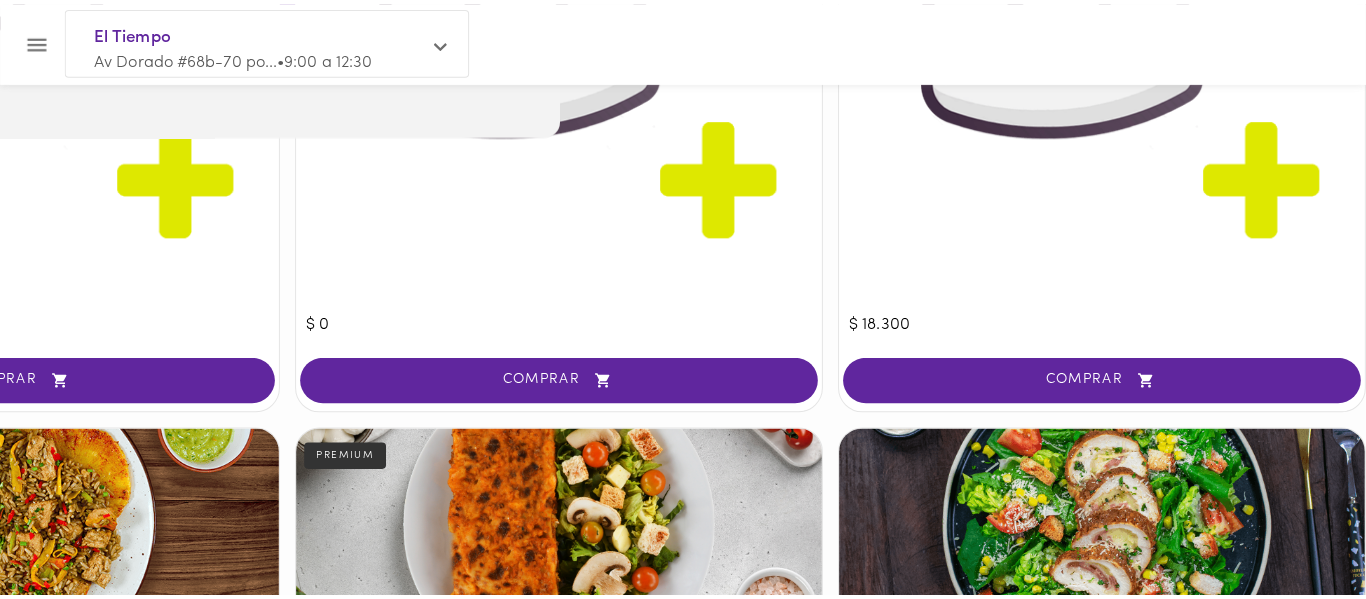 scroll, scrollTop: 1602, scrollLeft: 782, axis: both 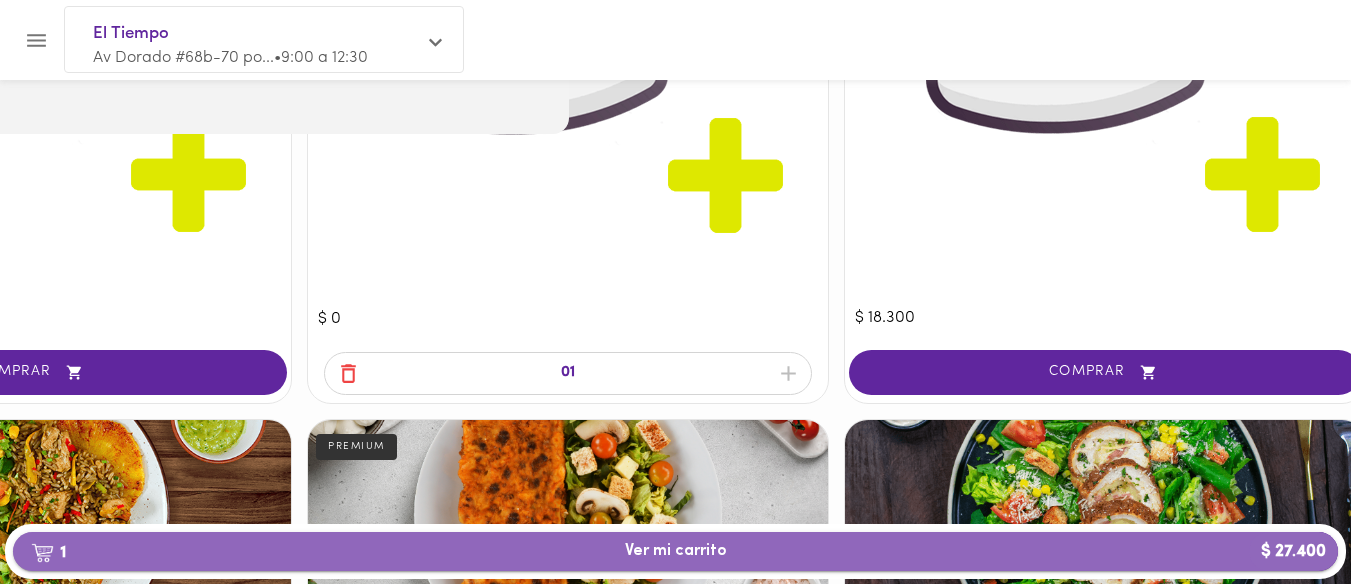 click on "1 Ver mi carrito $ [PRICE]" at bounding box center [676, 551] 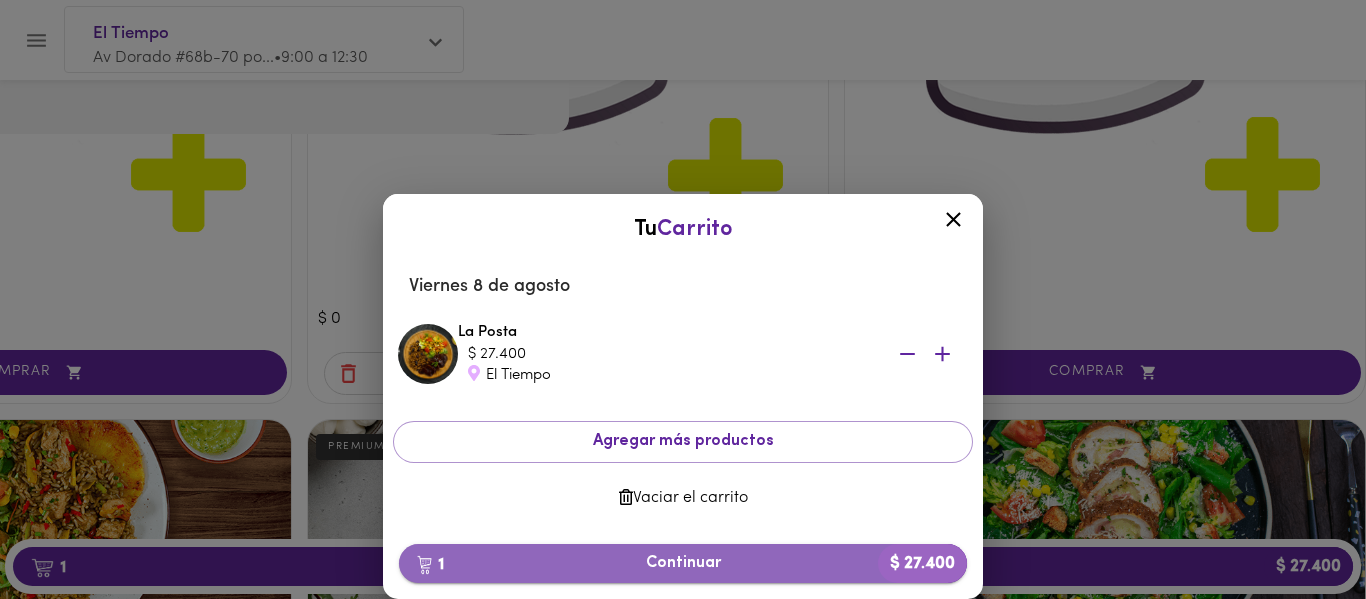 click on "1 Continuar $ [PRICE]" at bounding box center [683, 563] 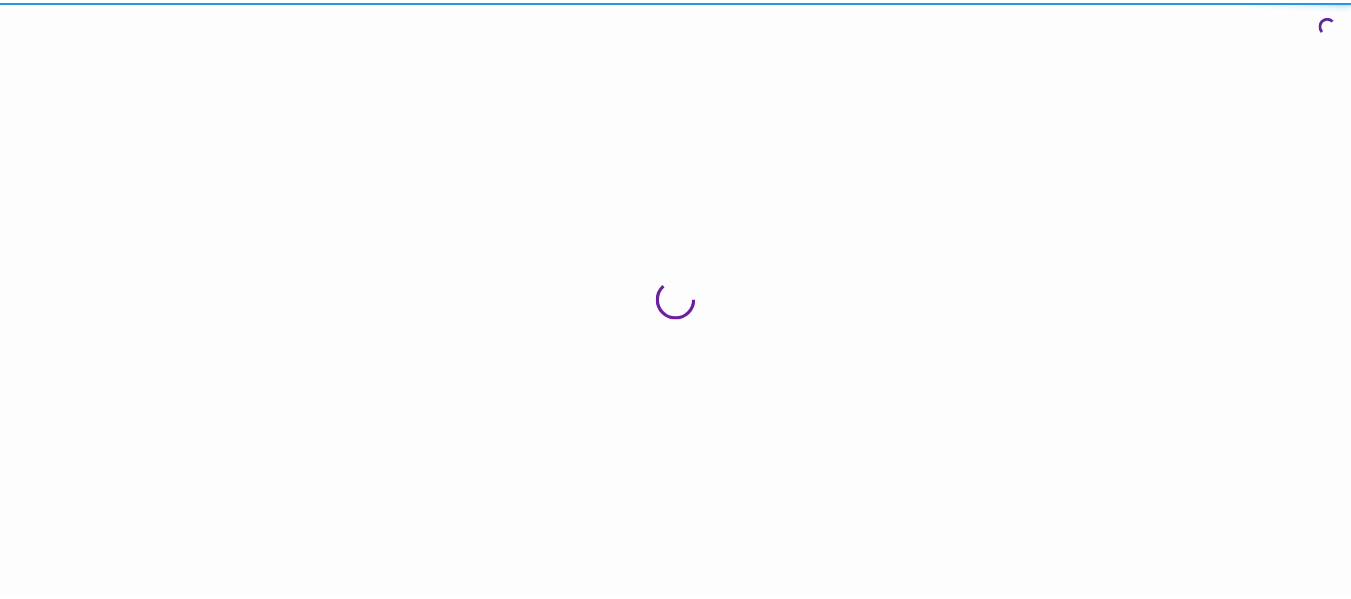 scroll, scrollTop: 0, scrollLeft: 0, axis: both 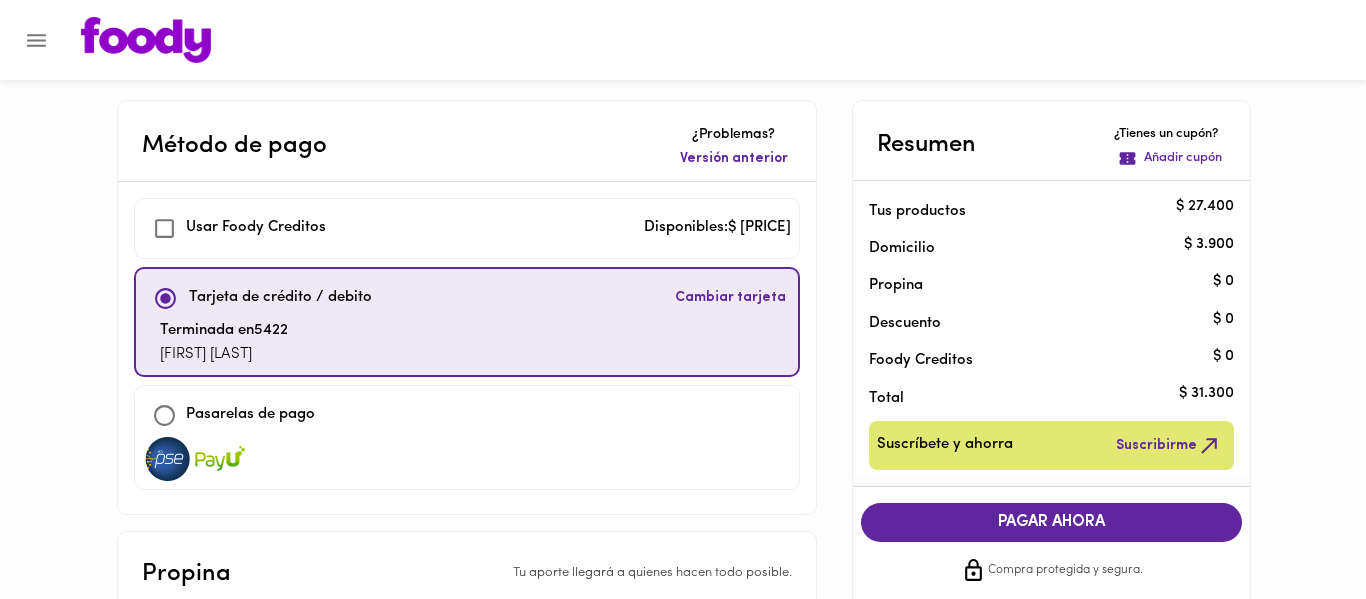 checkbox on "true" 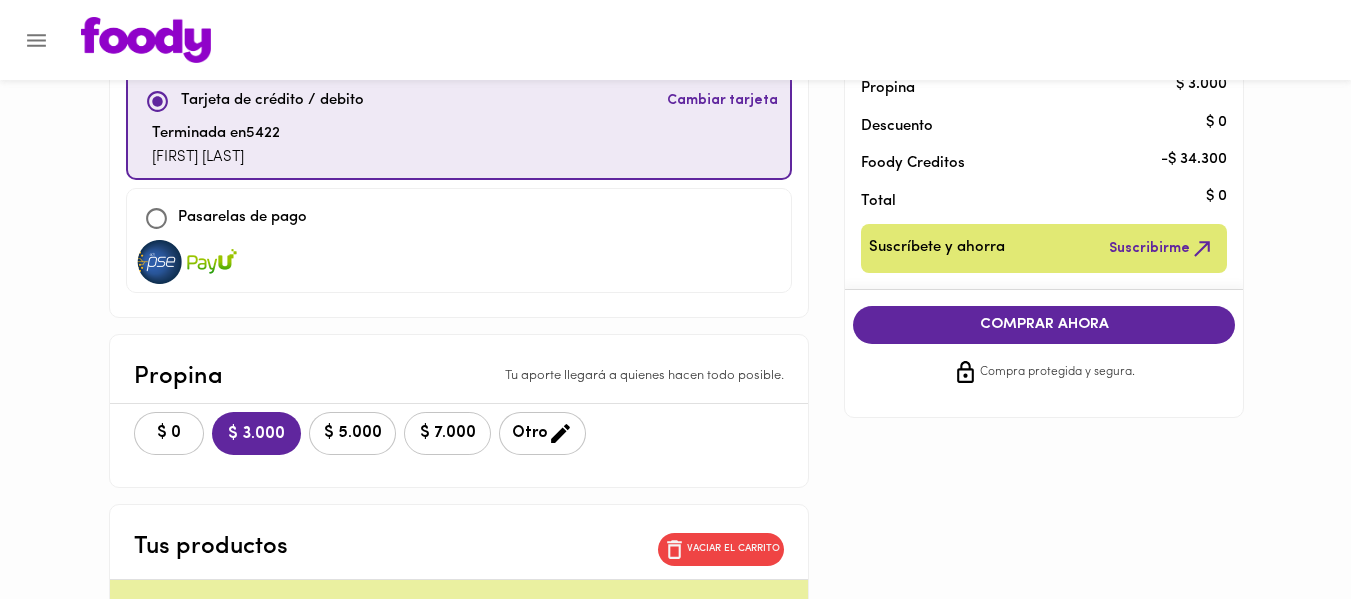 scroll, scrollTop: 199, scrollLeft: 0, axis: vertical 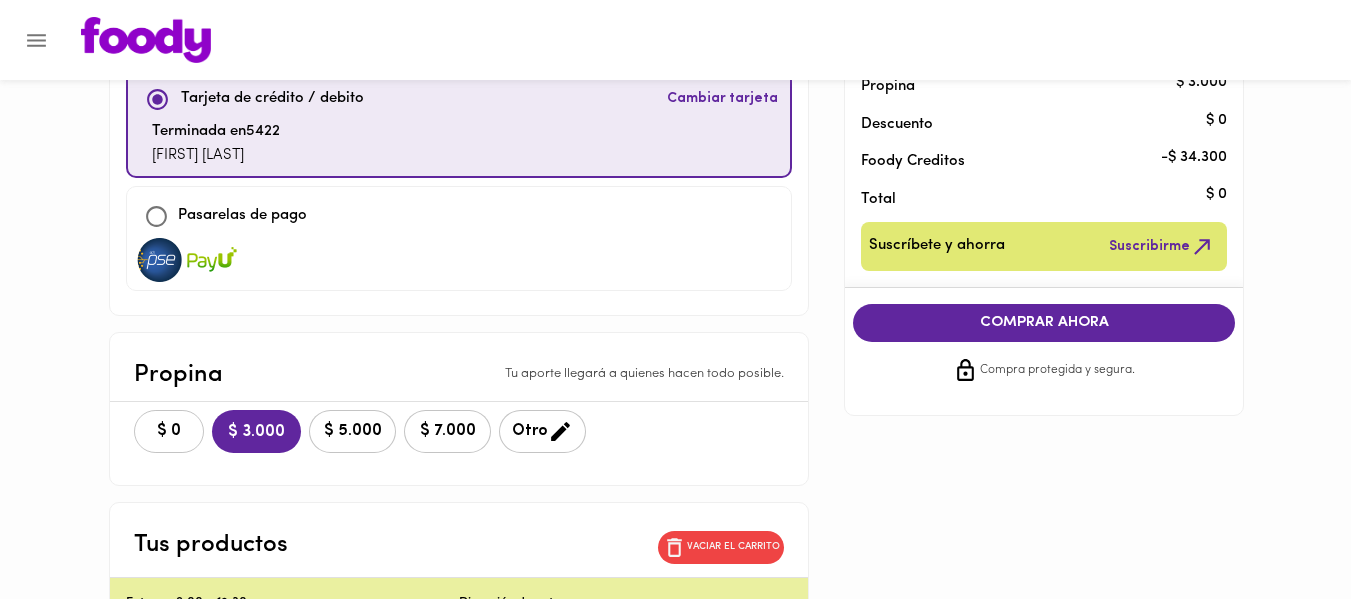 click on "$ 0" at bounding box center (169, 431) 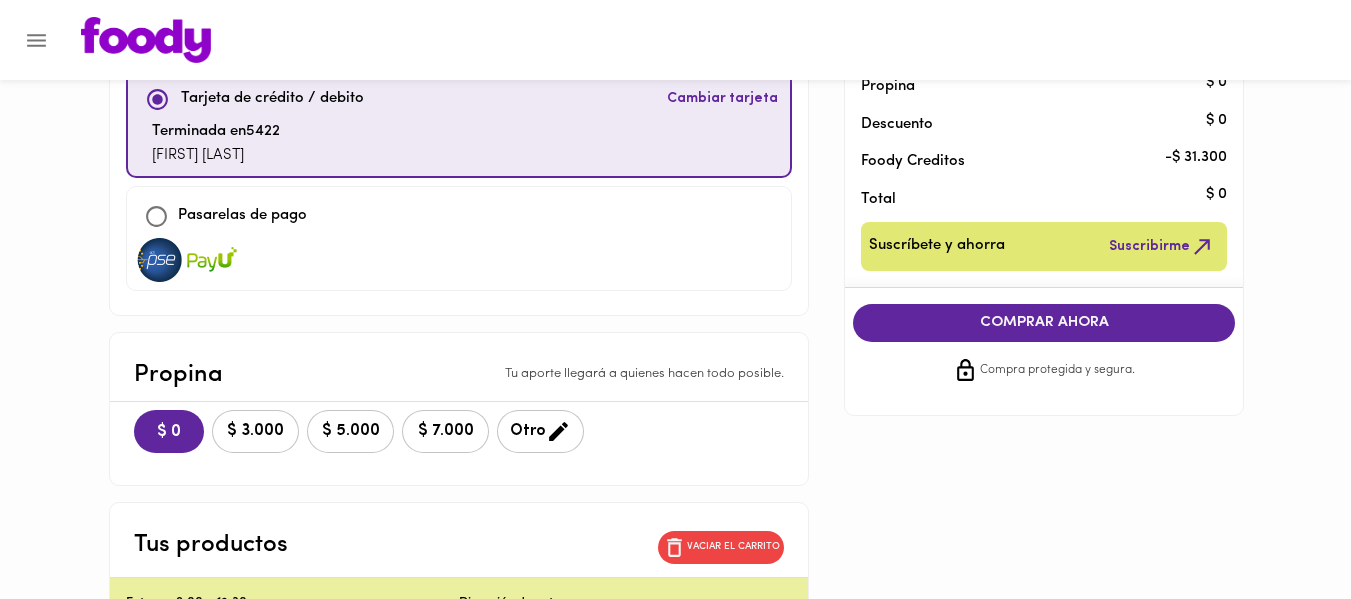 click on "COMPRAR AHORA" at bounding box center (1044, 323) 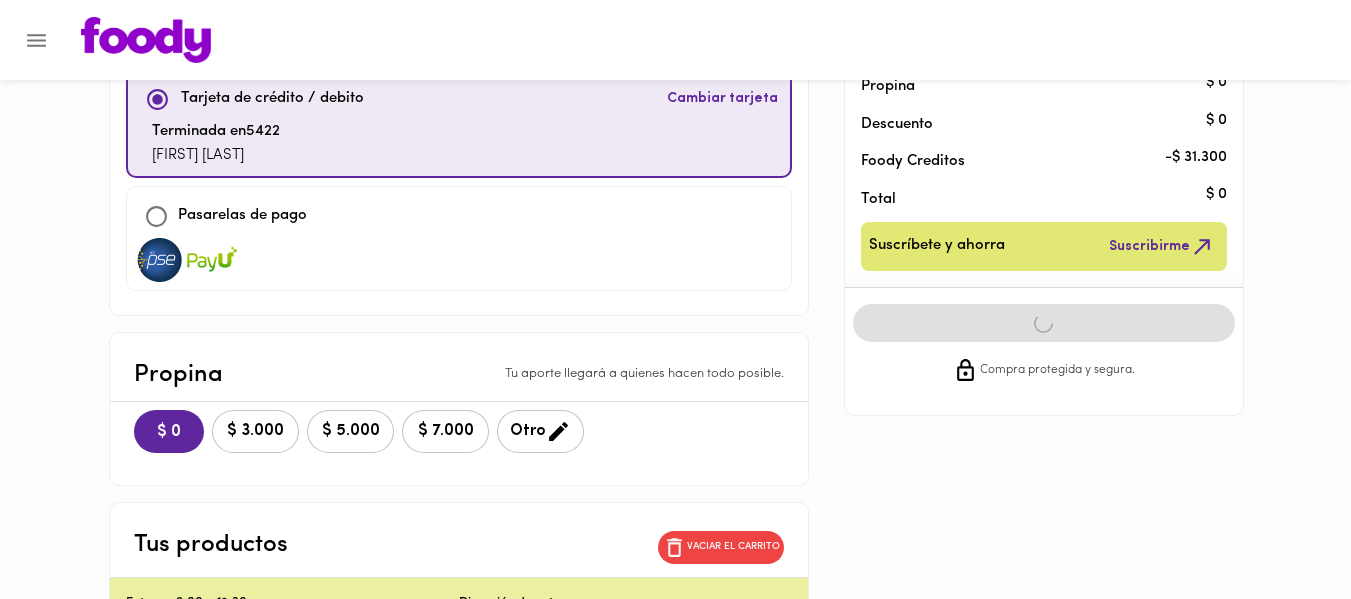 scroll, scrollTop: 0, scrollLeft: 0, axis: both 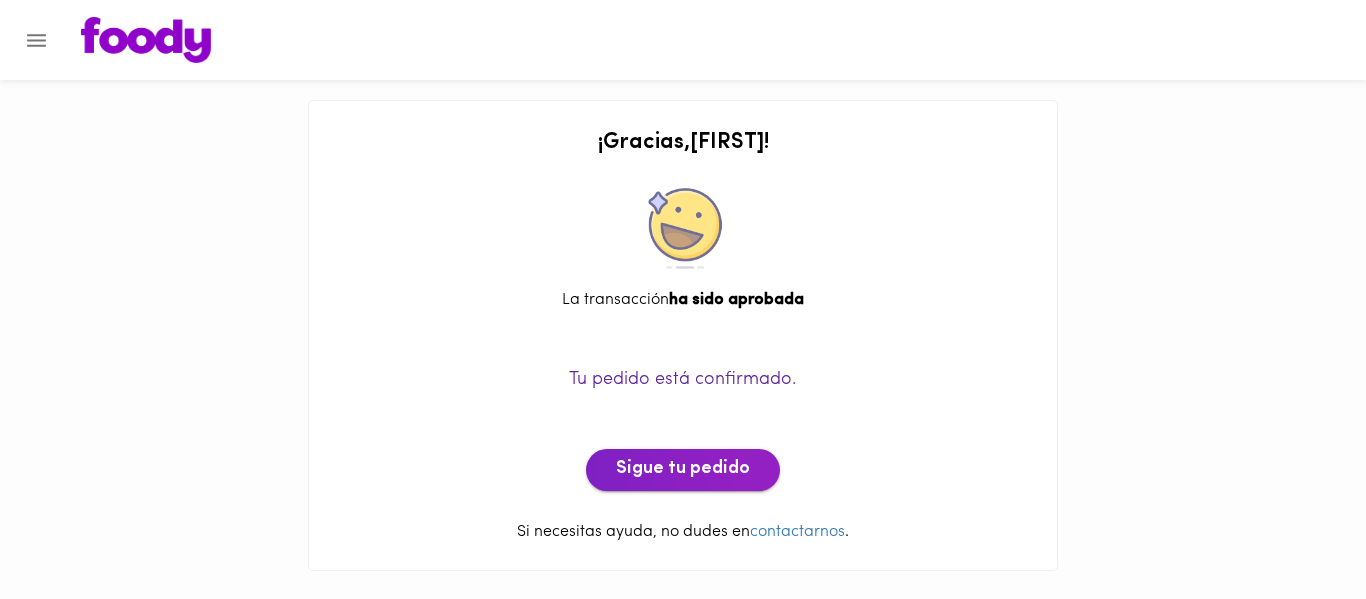 click on "Sigue tu pedido" at bounding box center [683, 470] 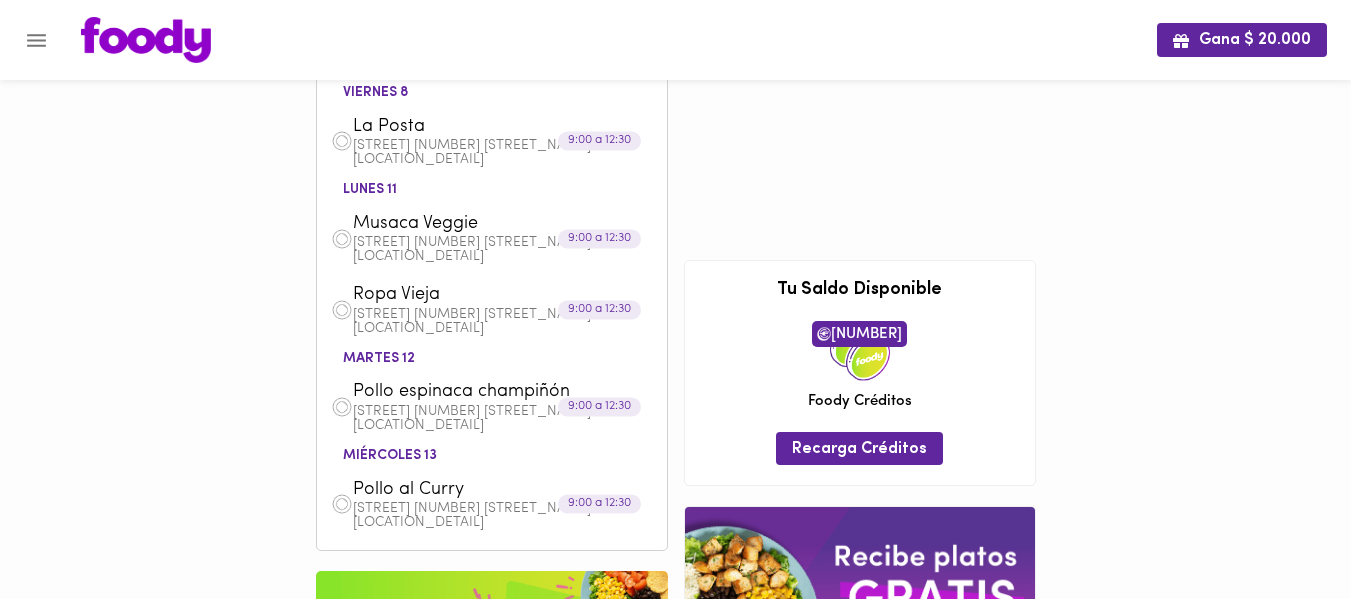 scroll, scrollTop: 0, scrollLeft: 0, axis: both 